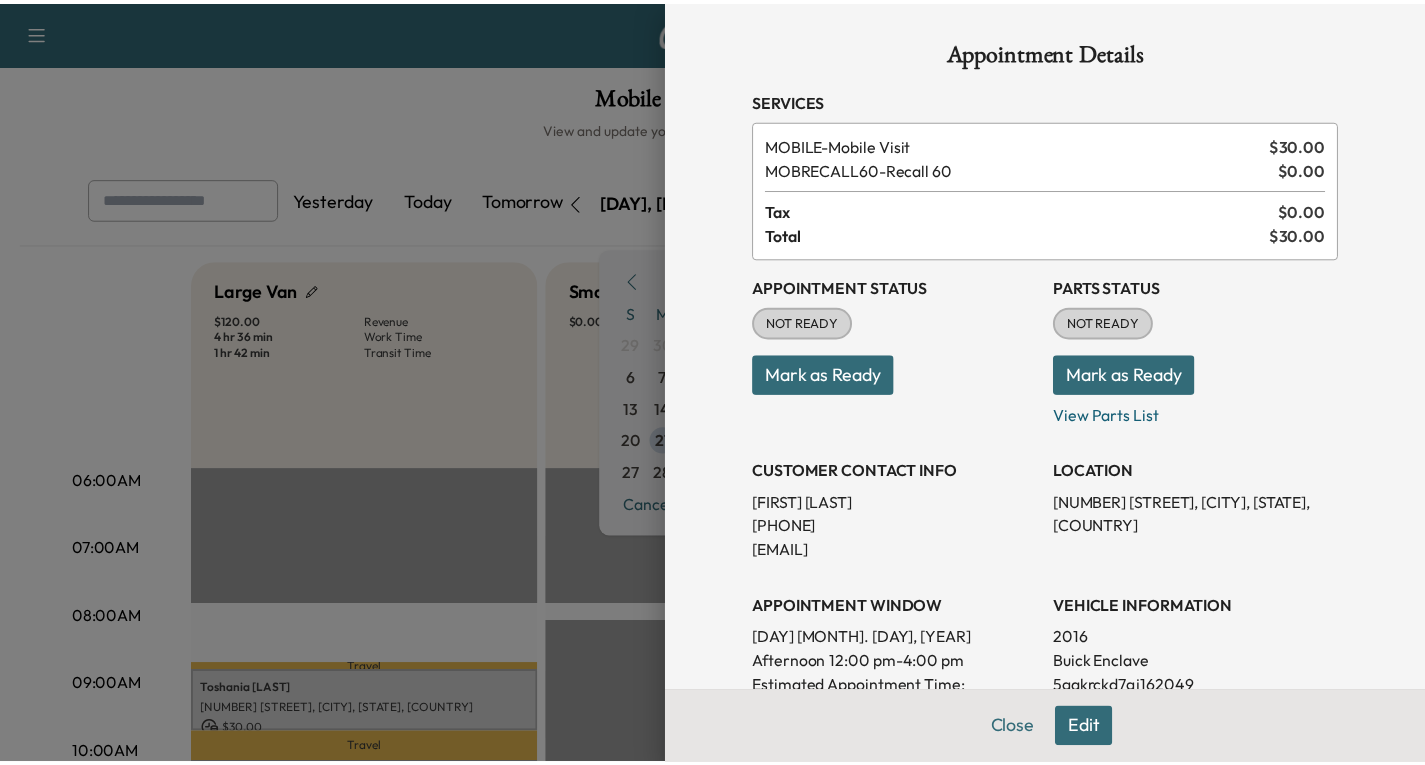 scroll, scrollTop: 400, scrollLeft: 0, axis: vertical 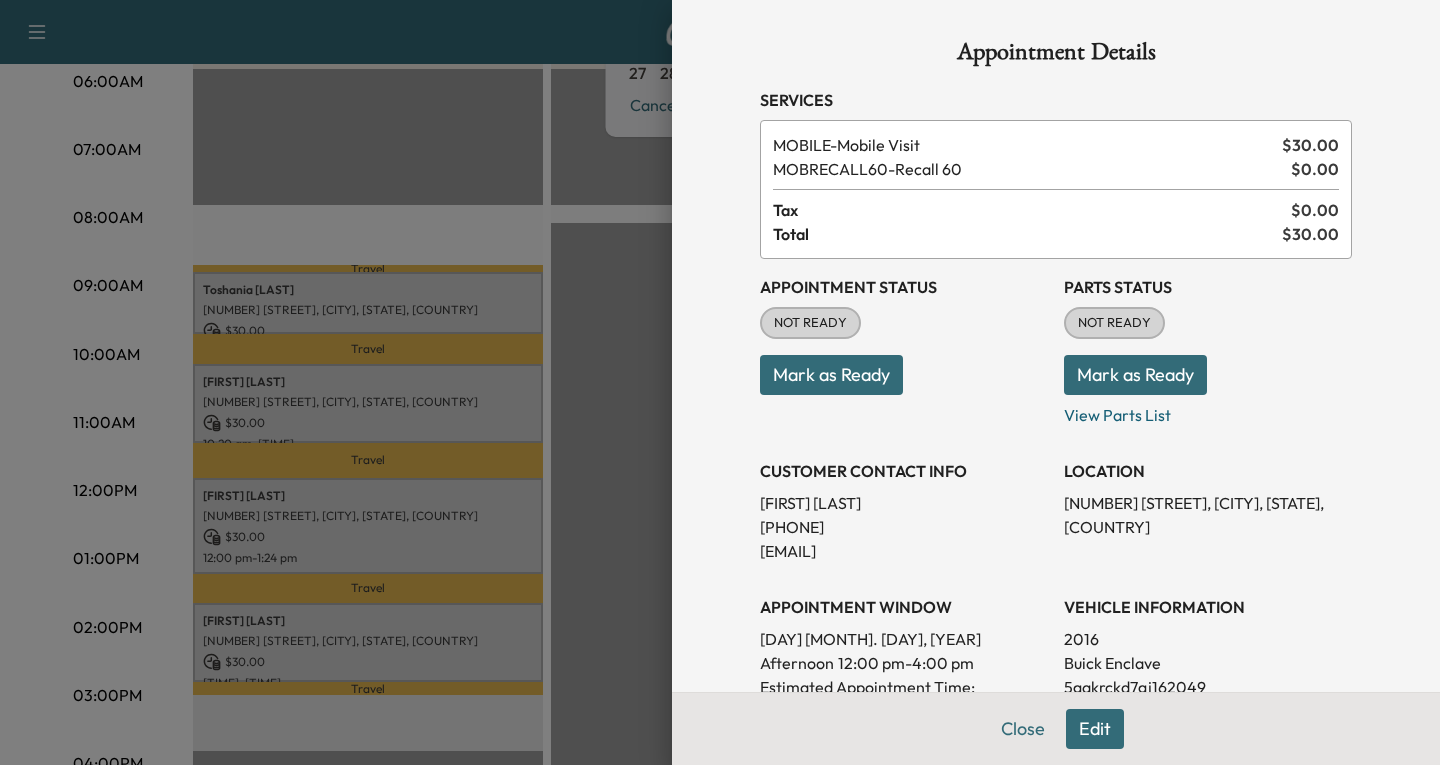 click at bounding box center [720, 382] 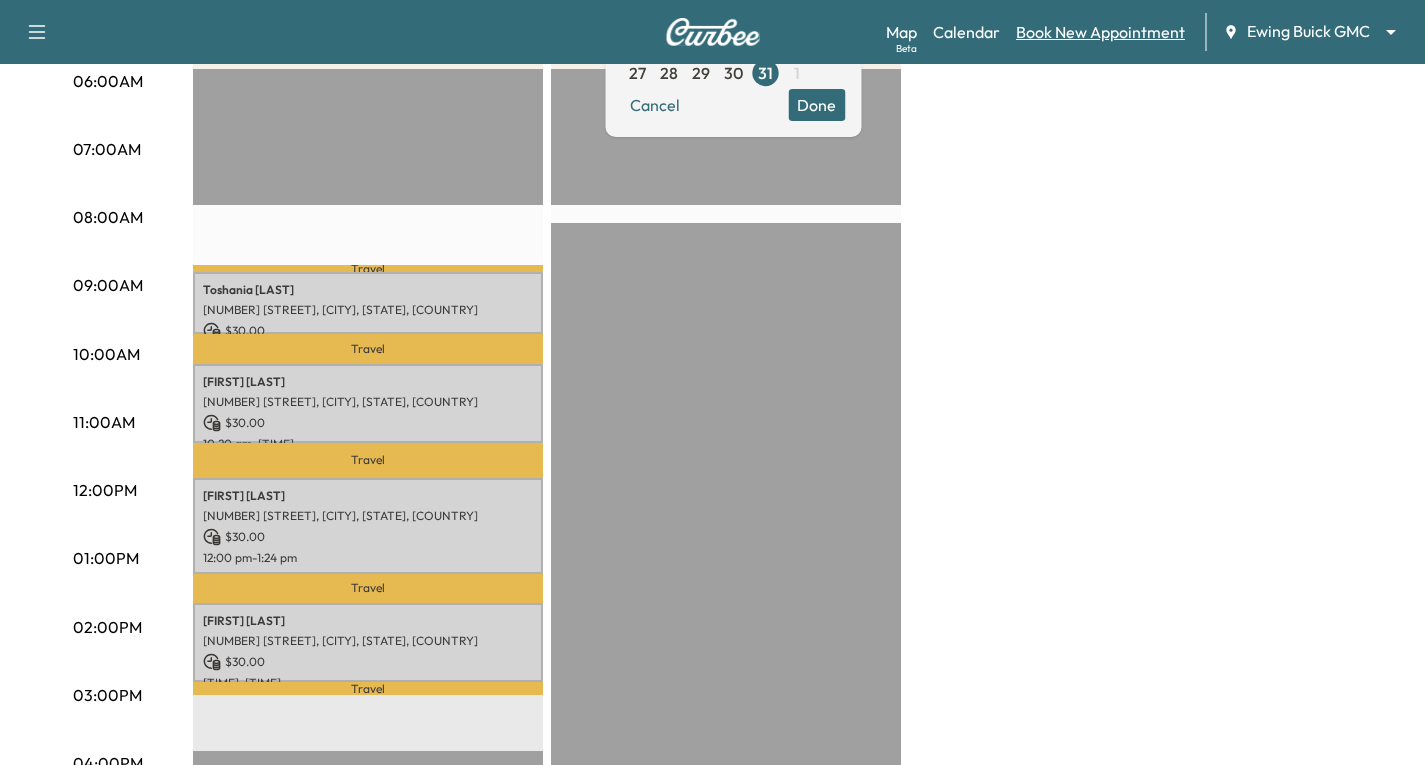 click on "Book New Appointment" at bounding box center [1100, 32] 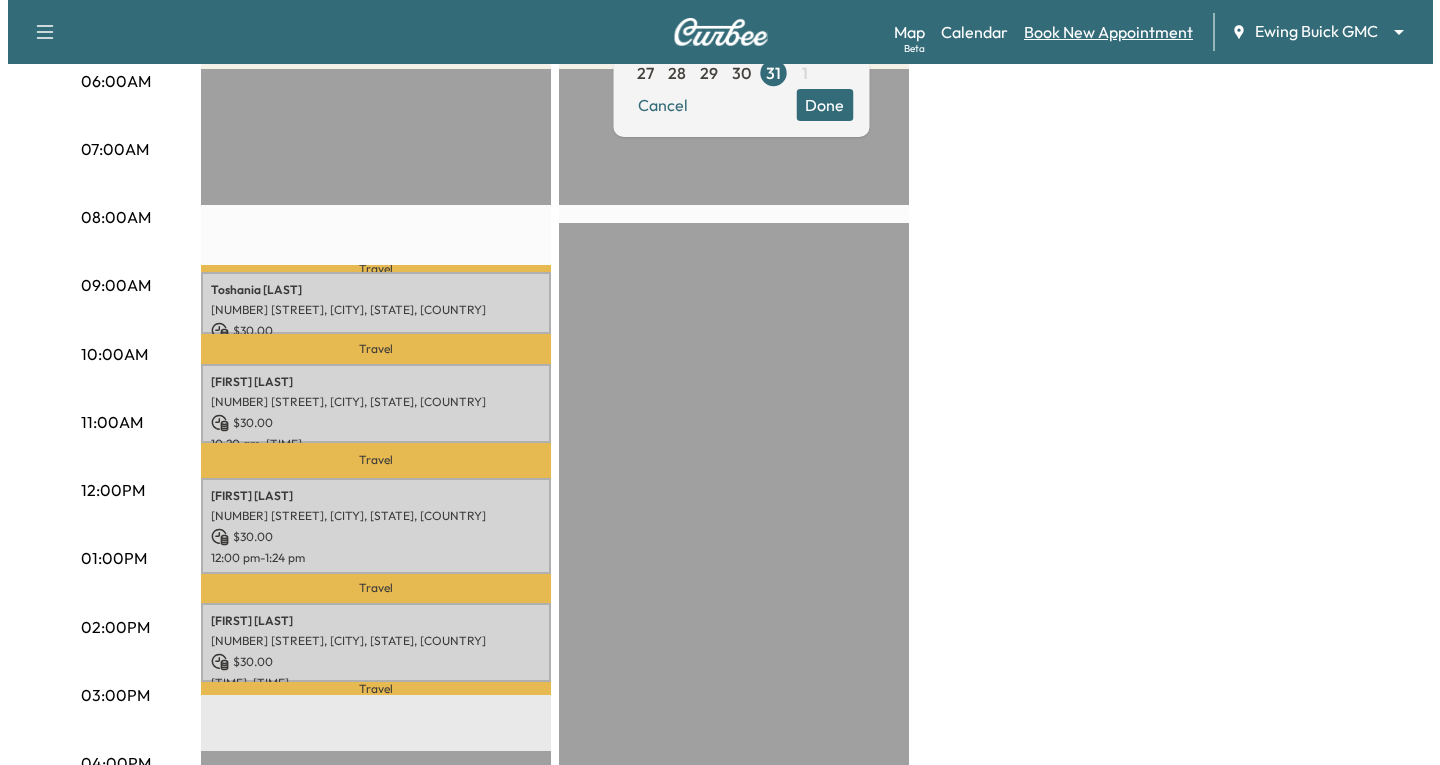 scroll, scrollTop: 0, scrollLeft: 0, axis: both 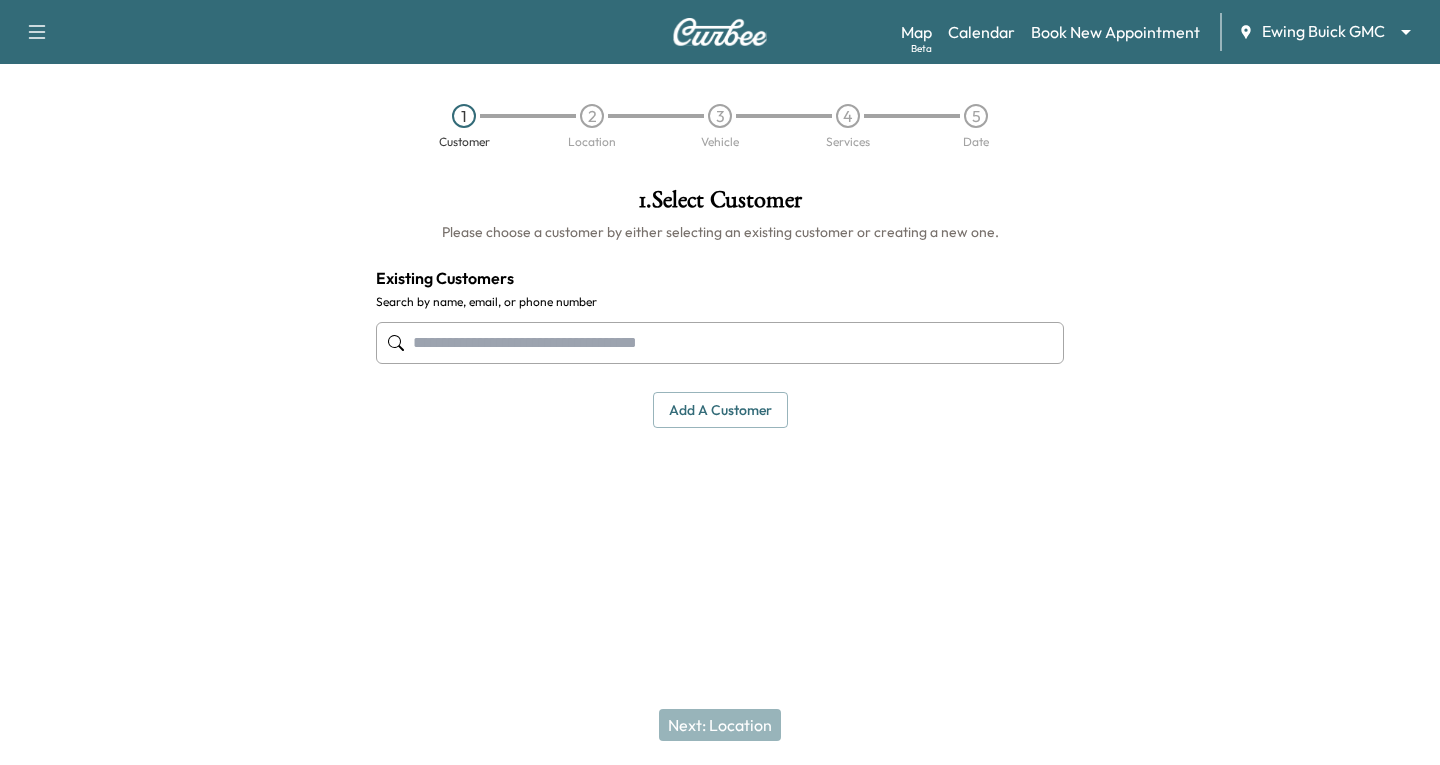 click at bounding box center (720, 343) 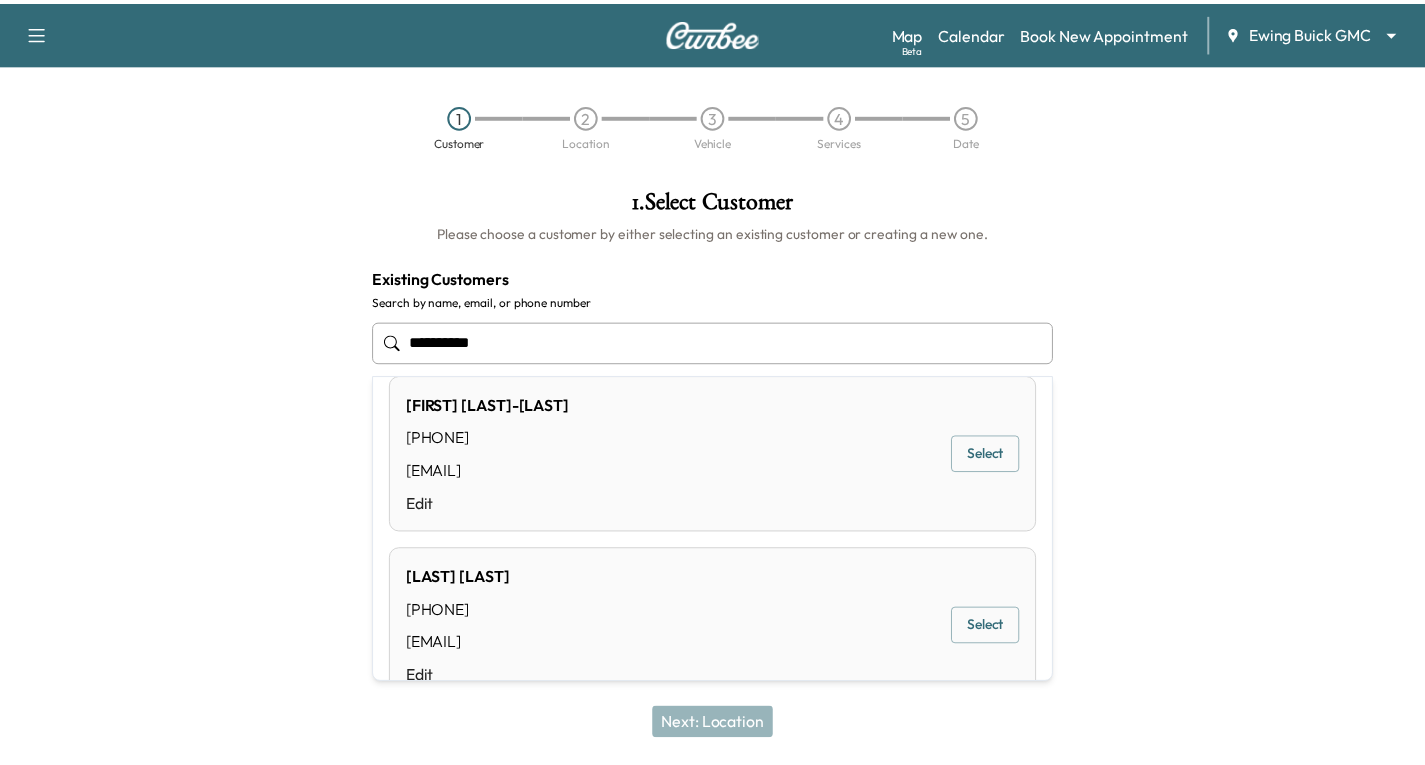 scroll, scrollTop: 700, scrollLeft: 0, axis: vertical 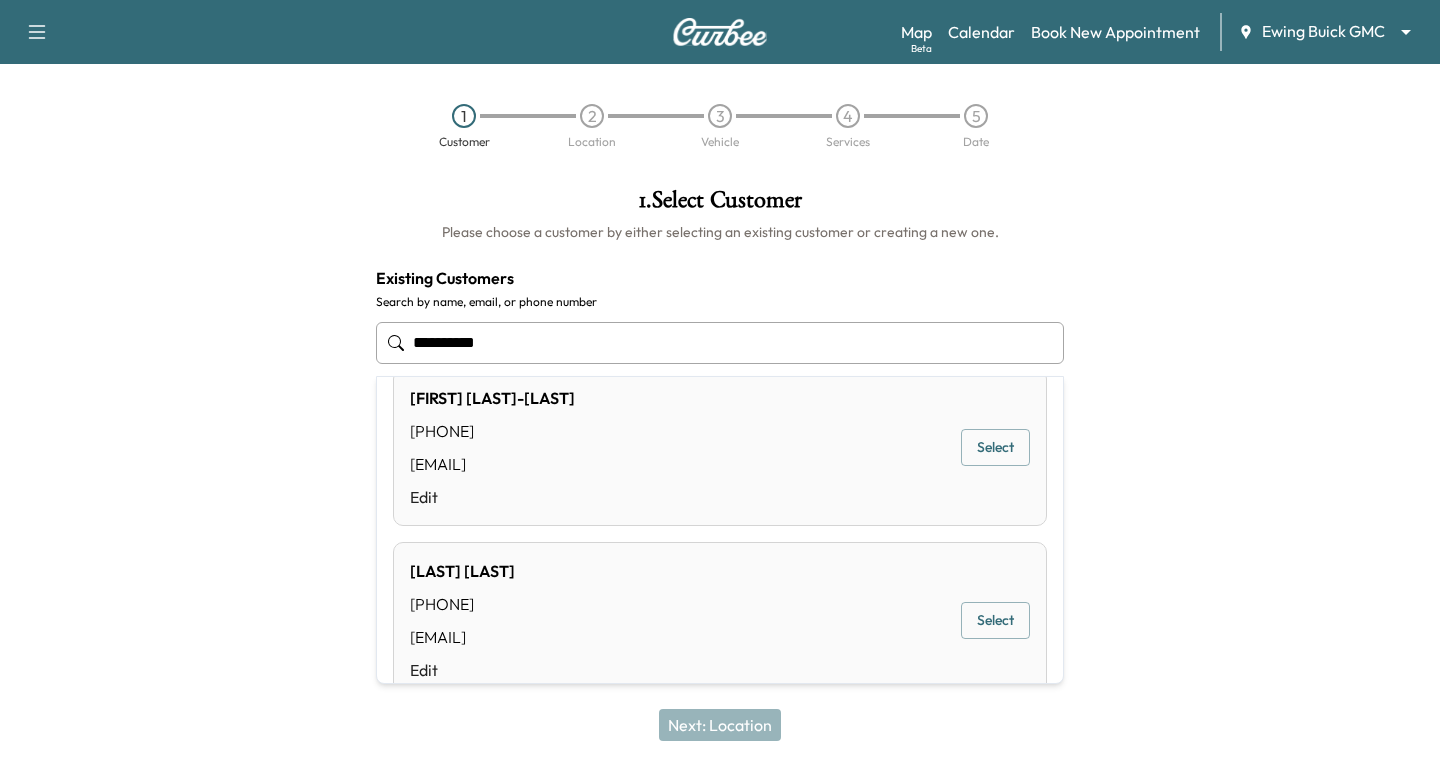 type on "**********" 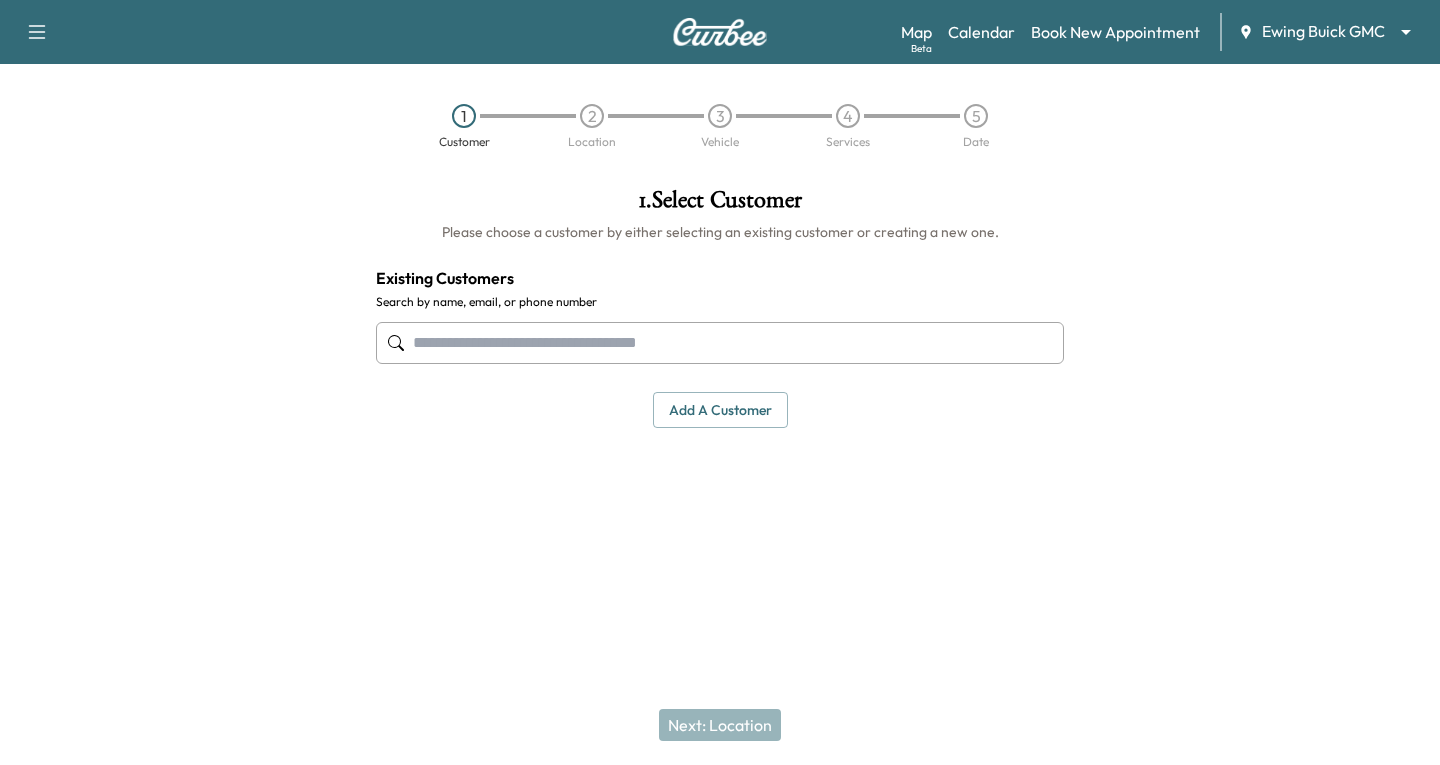 click on "Existing Customers" at bounding box center (720, 278) 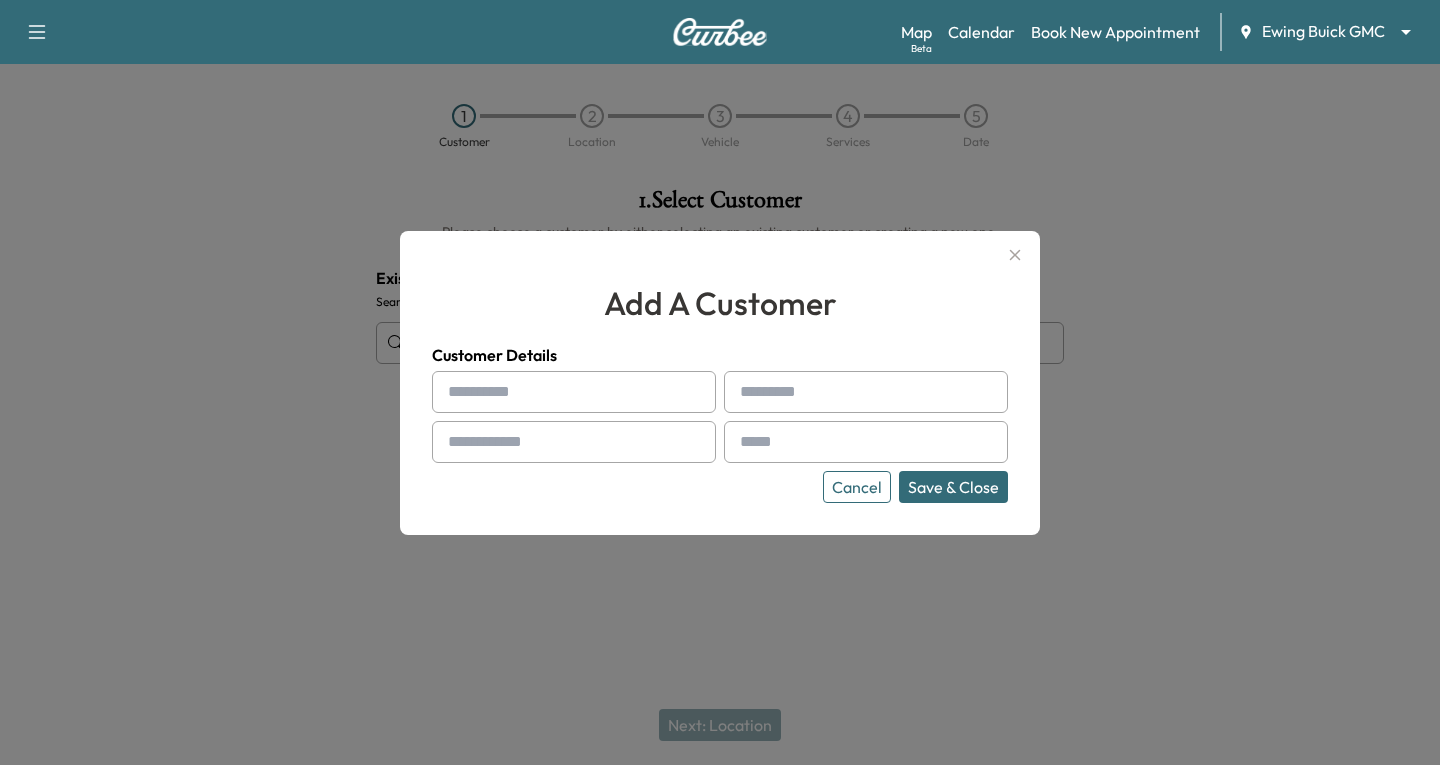 click at bounding box center [574, 392] 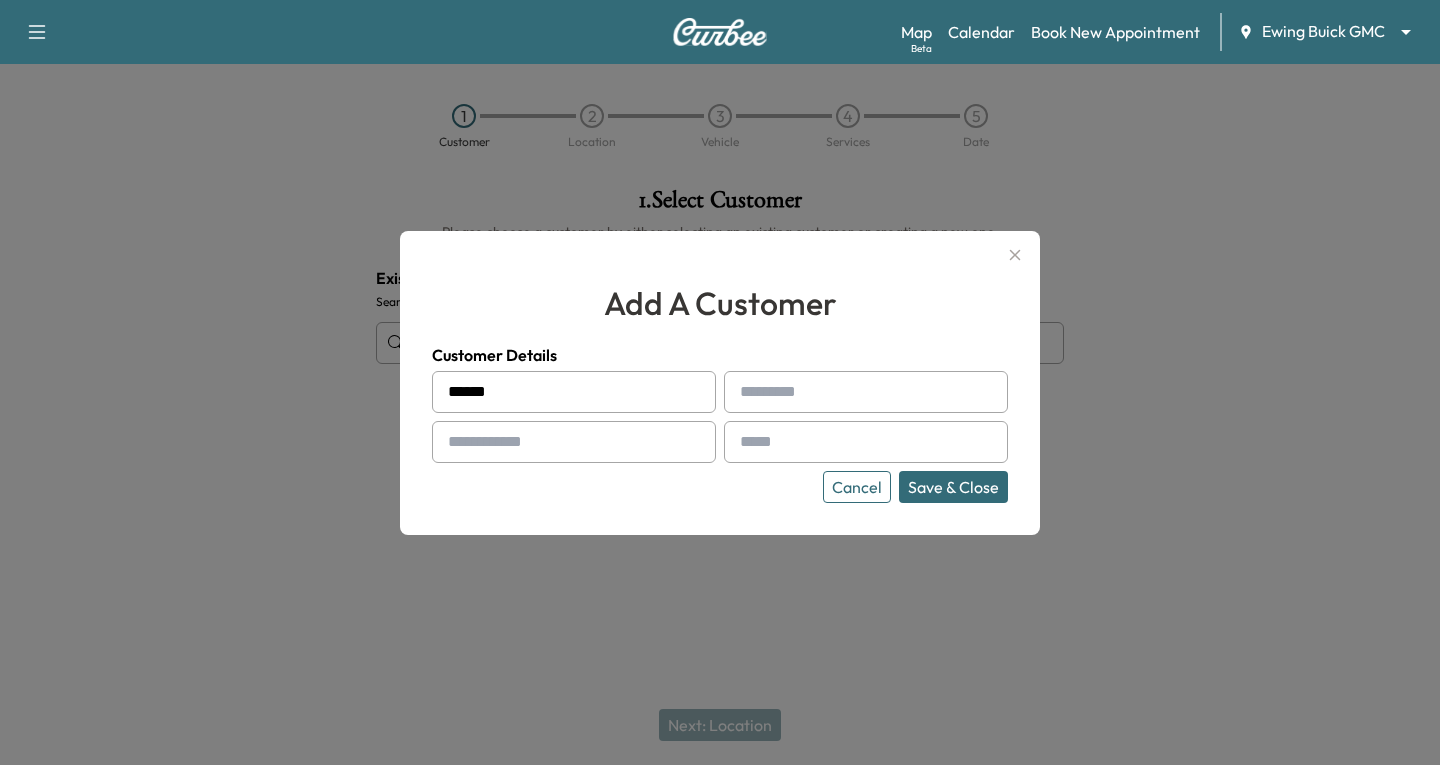 type on "******" 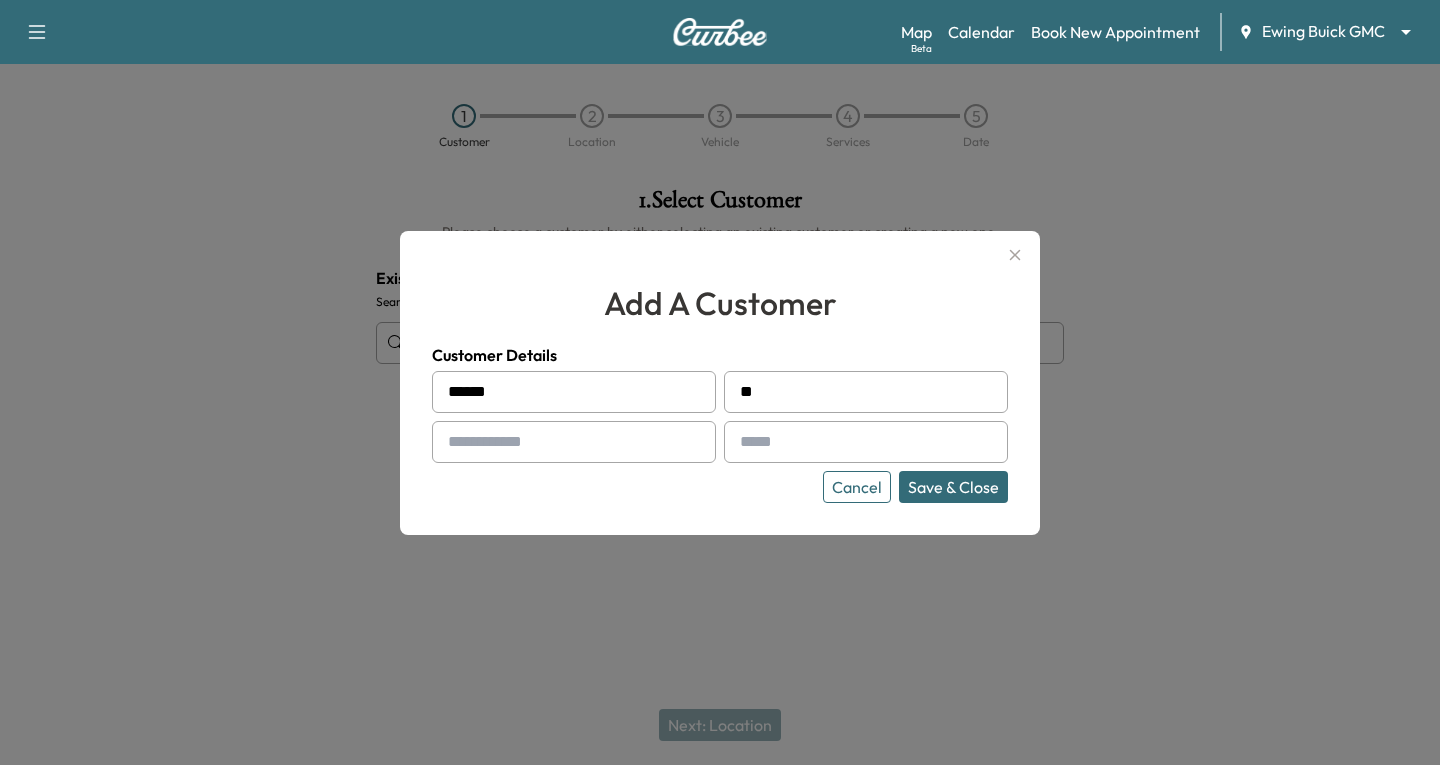 type on "*" 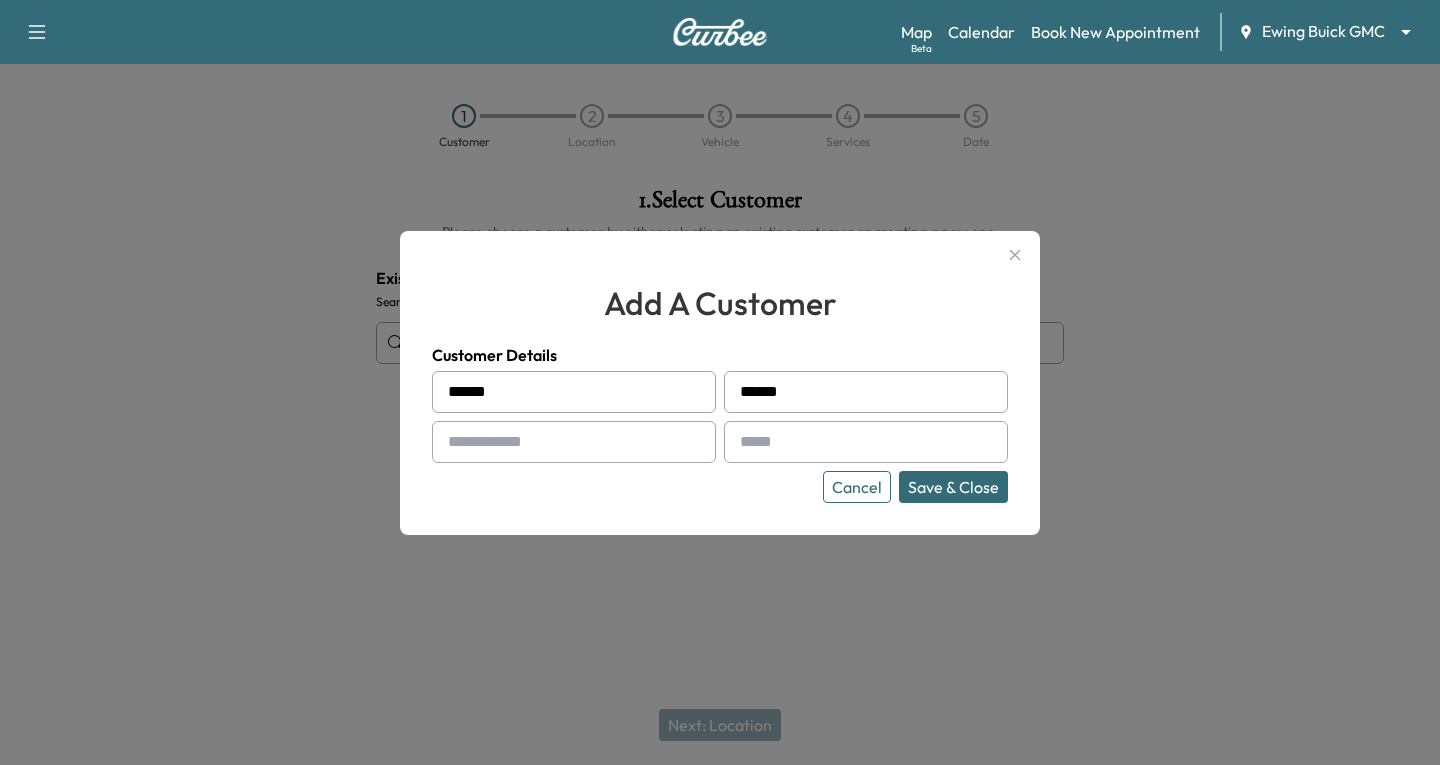 type on "******" 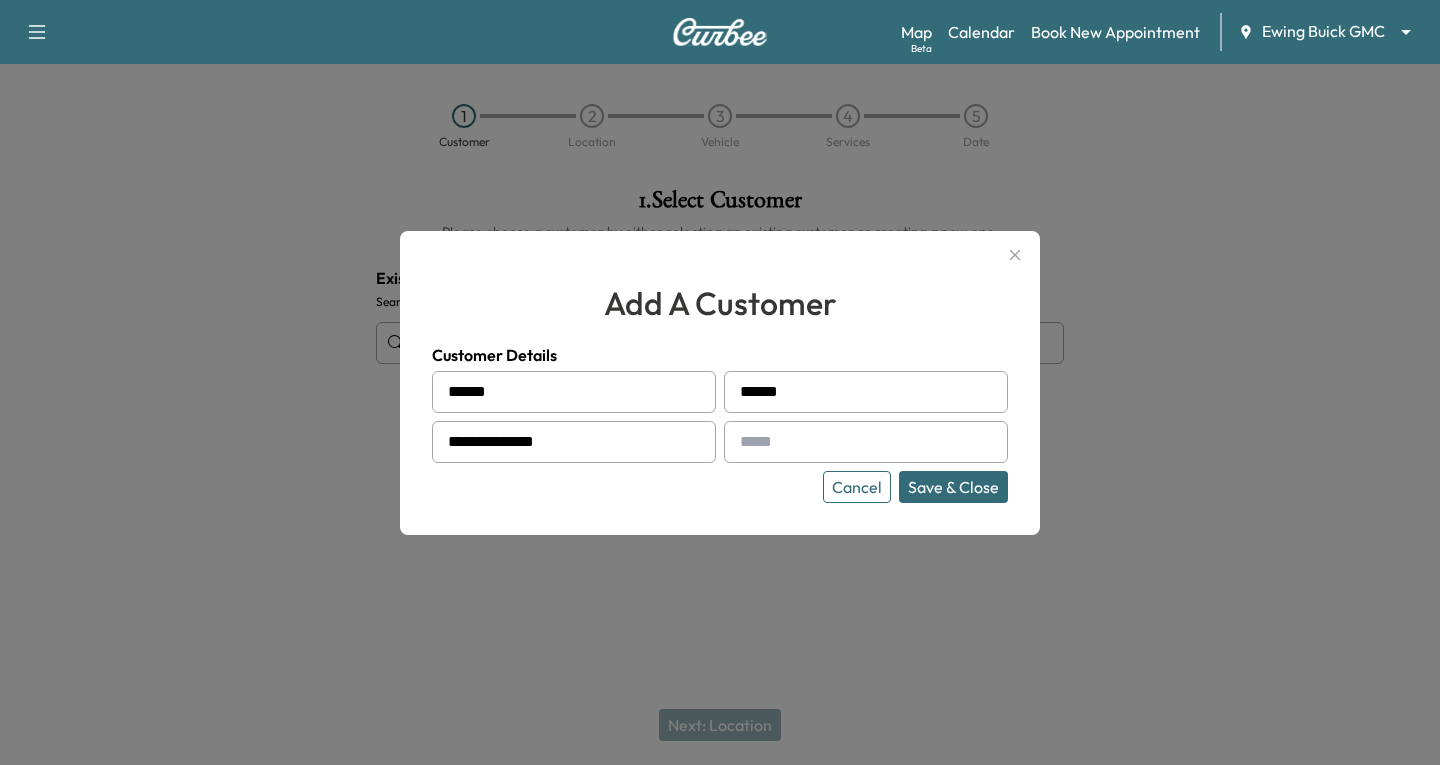type on "**********" 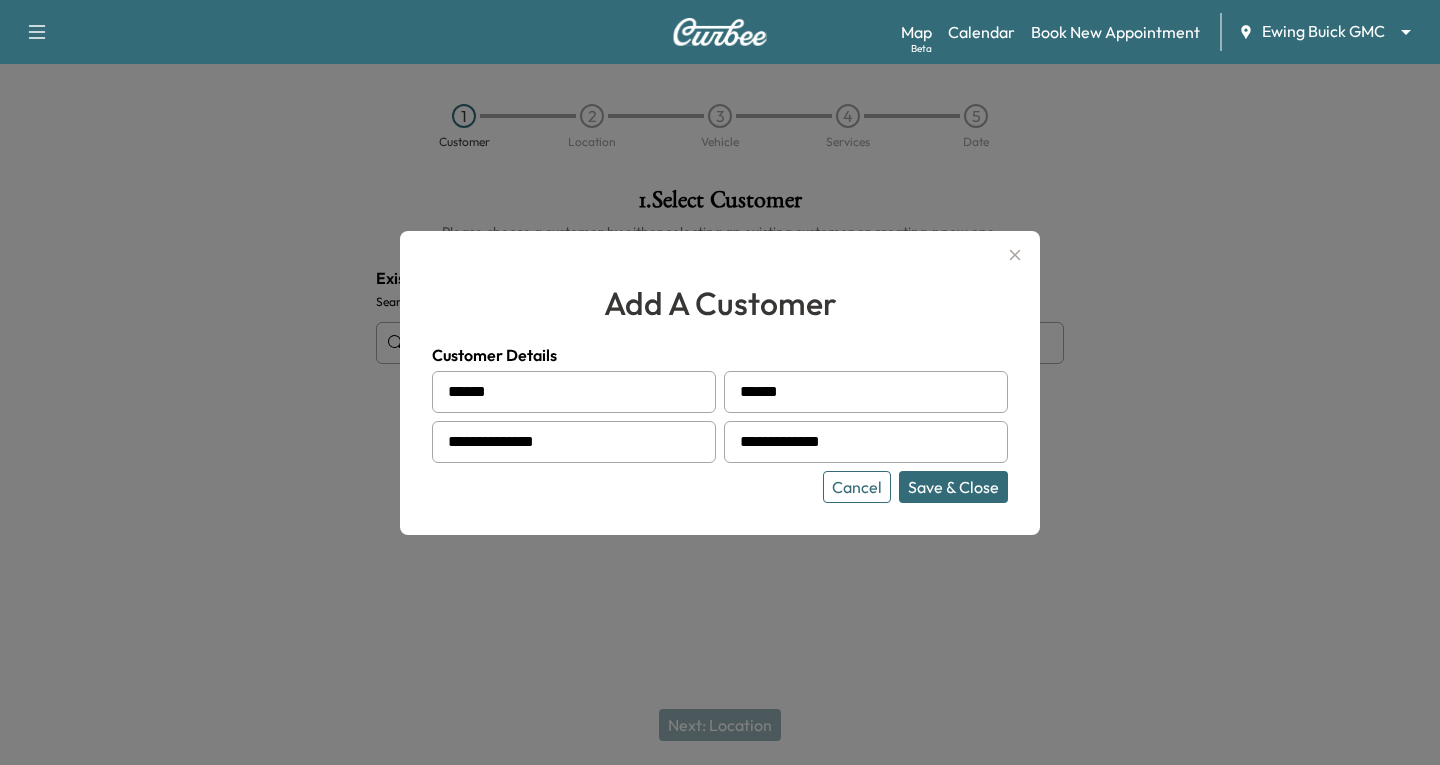click on "Save & Close" at bounding box center [953, 487] 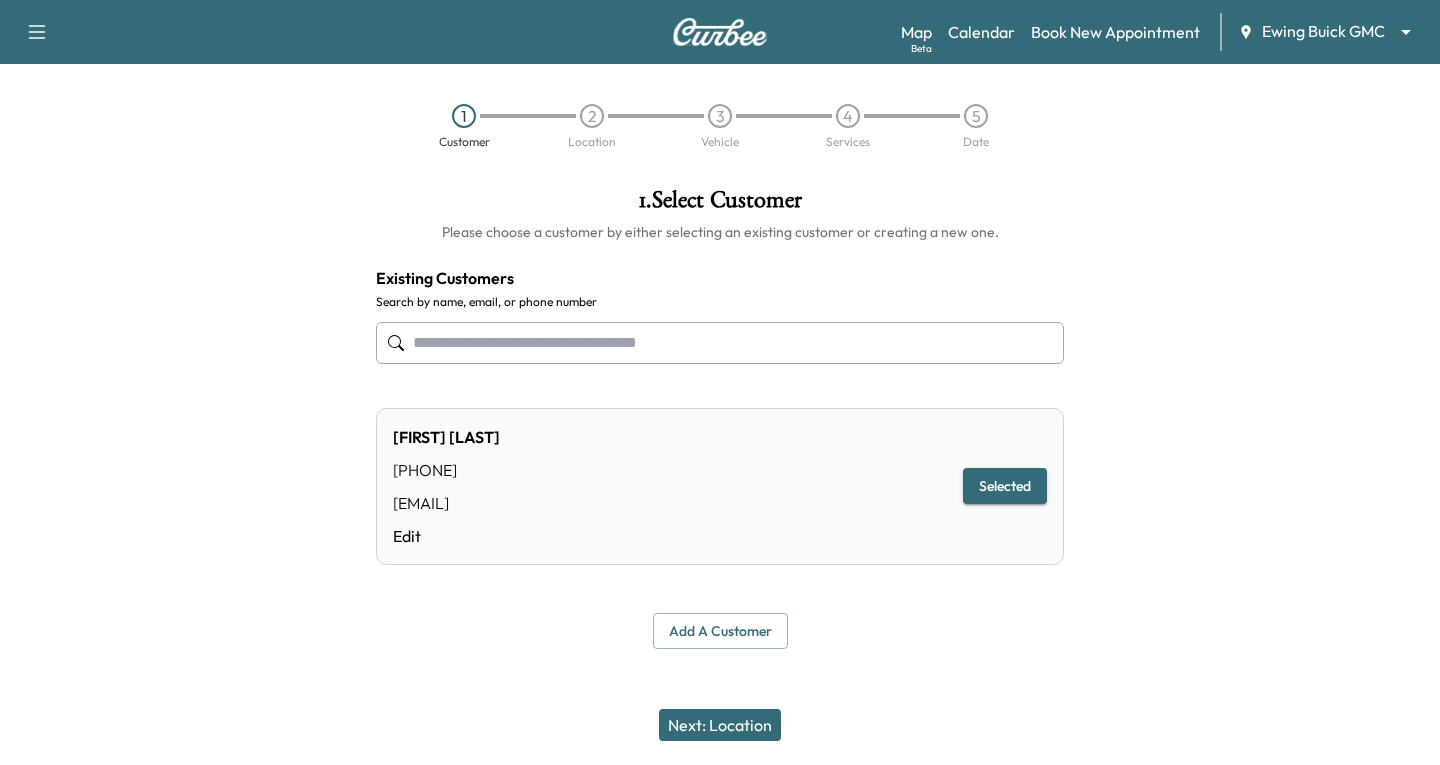 click on "Selected" at bounding box center [1005, 486] 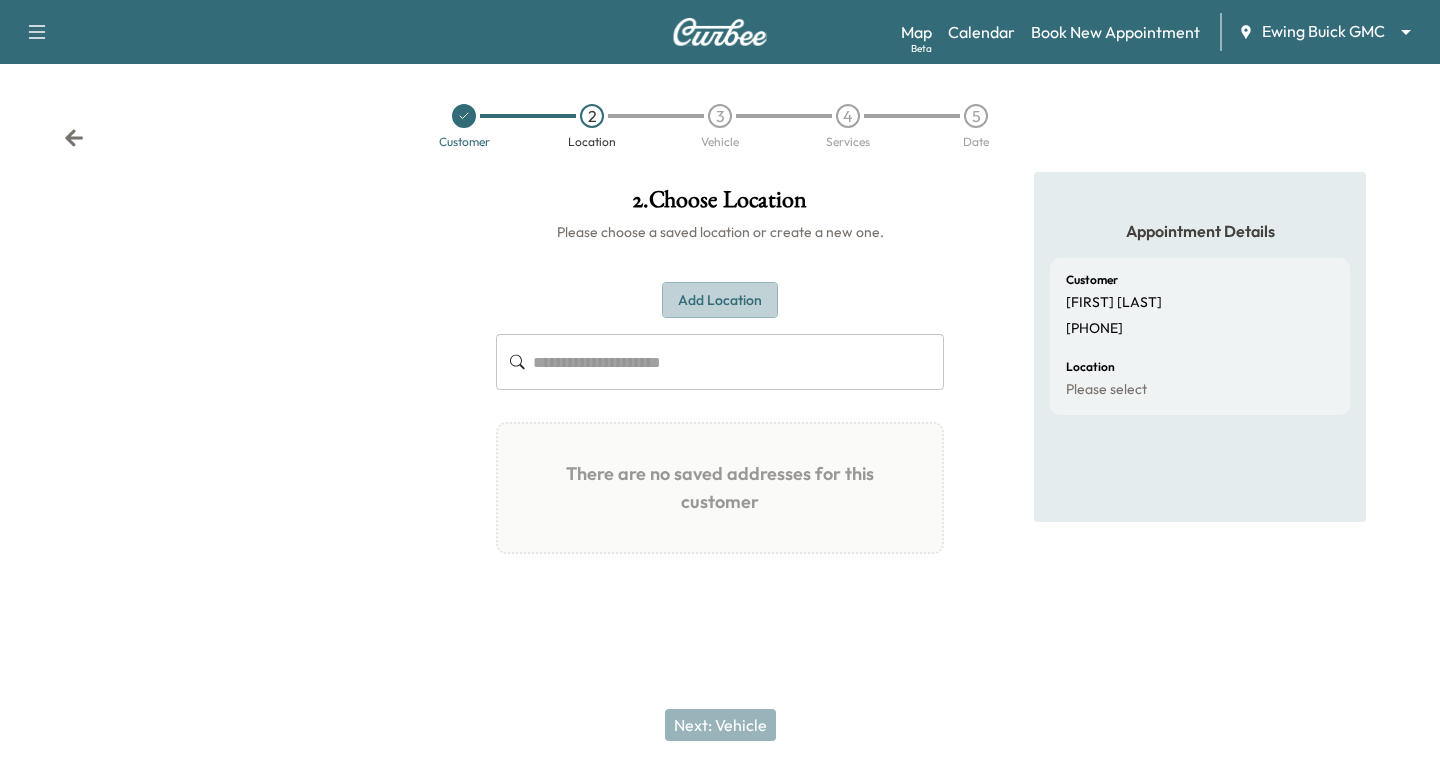 drag, startPoint x: 709, startPoint y: 287, endPoint x: 695, endPoint y: 293, distance: 15.231546 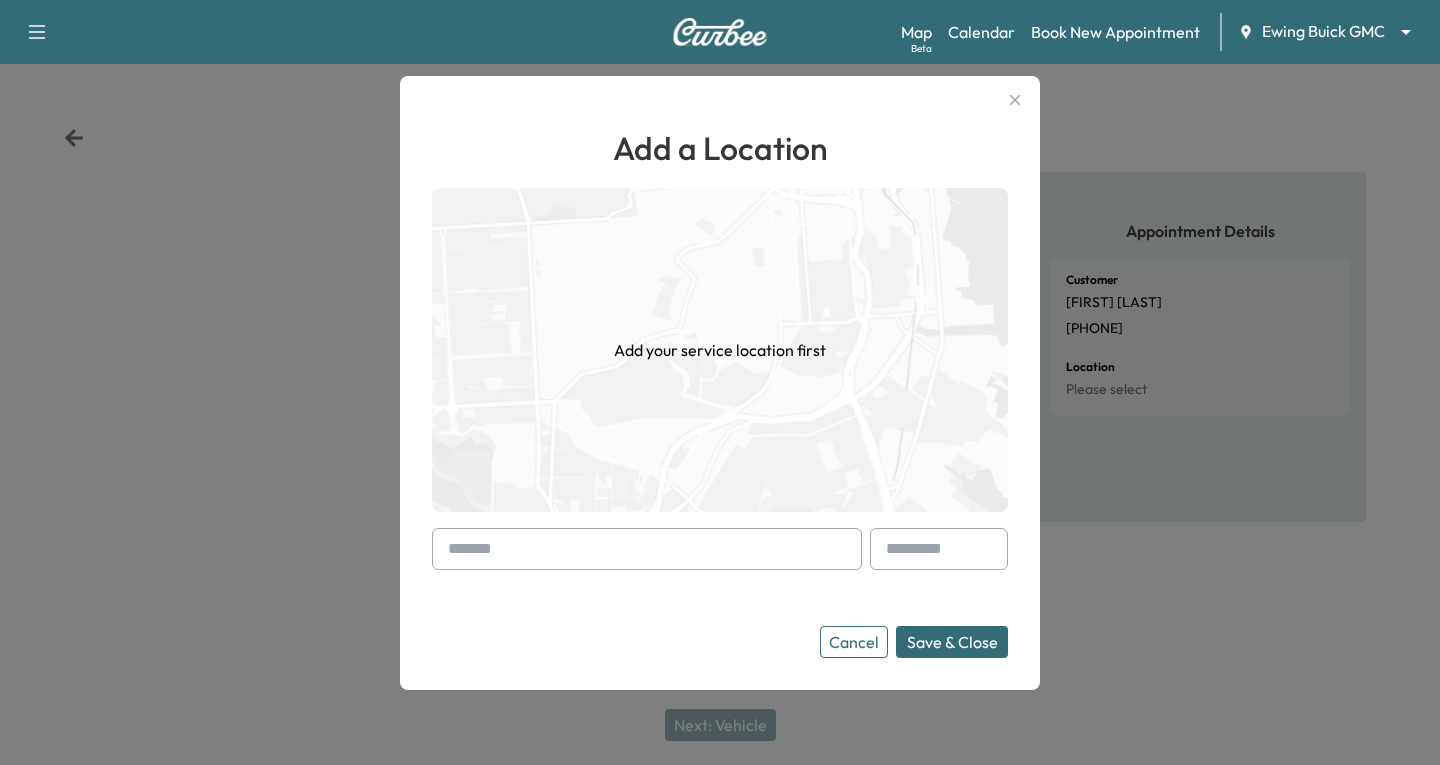 drag, startPoint x: 464, startPoint y: 544, endPoint x: 452, endPoint y: 546, distance: 12.165525 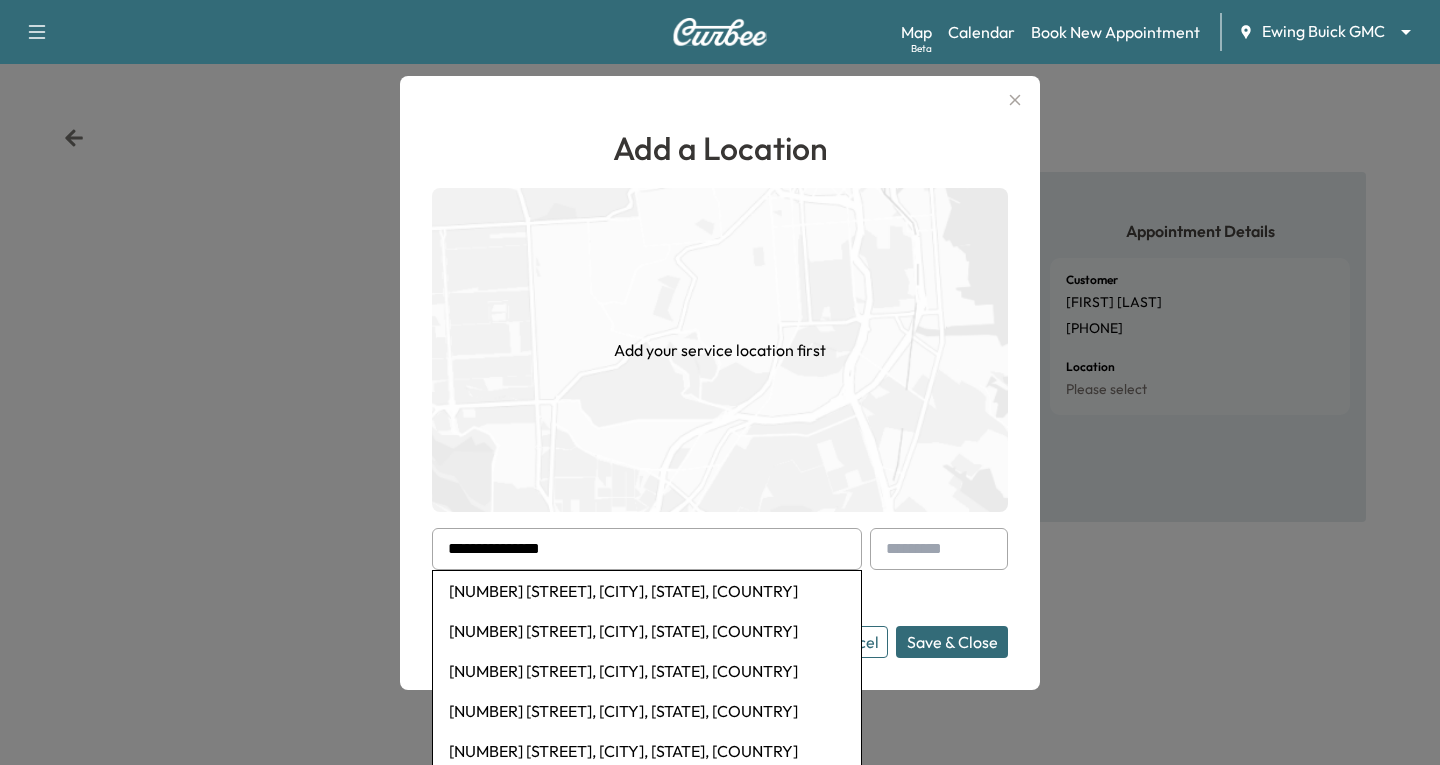 click on "[NUMBER] [STREET], [CITY], [STATE], [COUNTRY]" at bounding box center (647, 591) 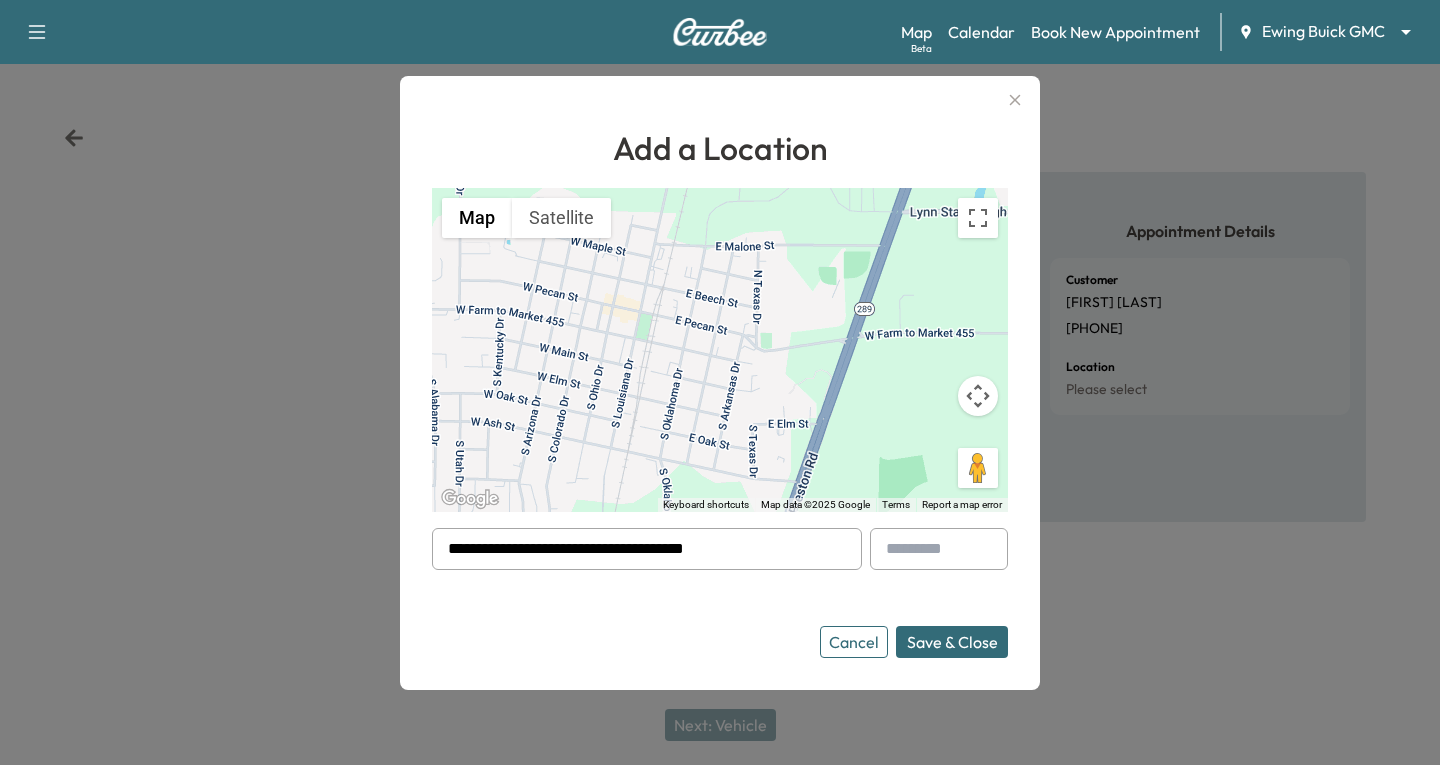 click on "Save & Close" at bounding box center [952, 642] 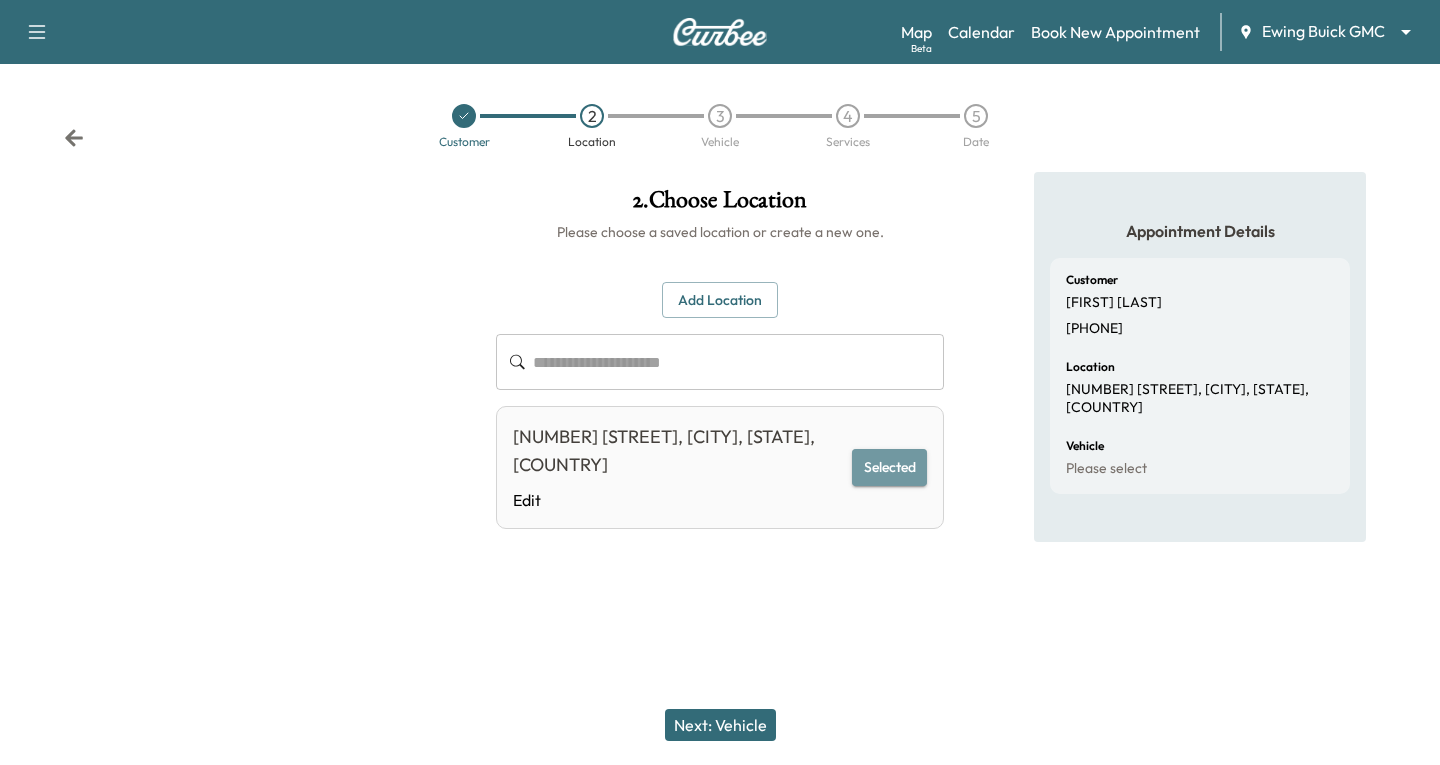 click on "Selected" at bounding box center (889, 467) 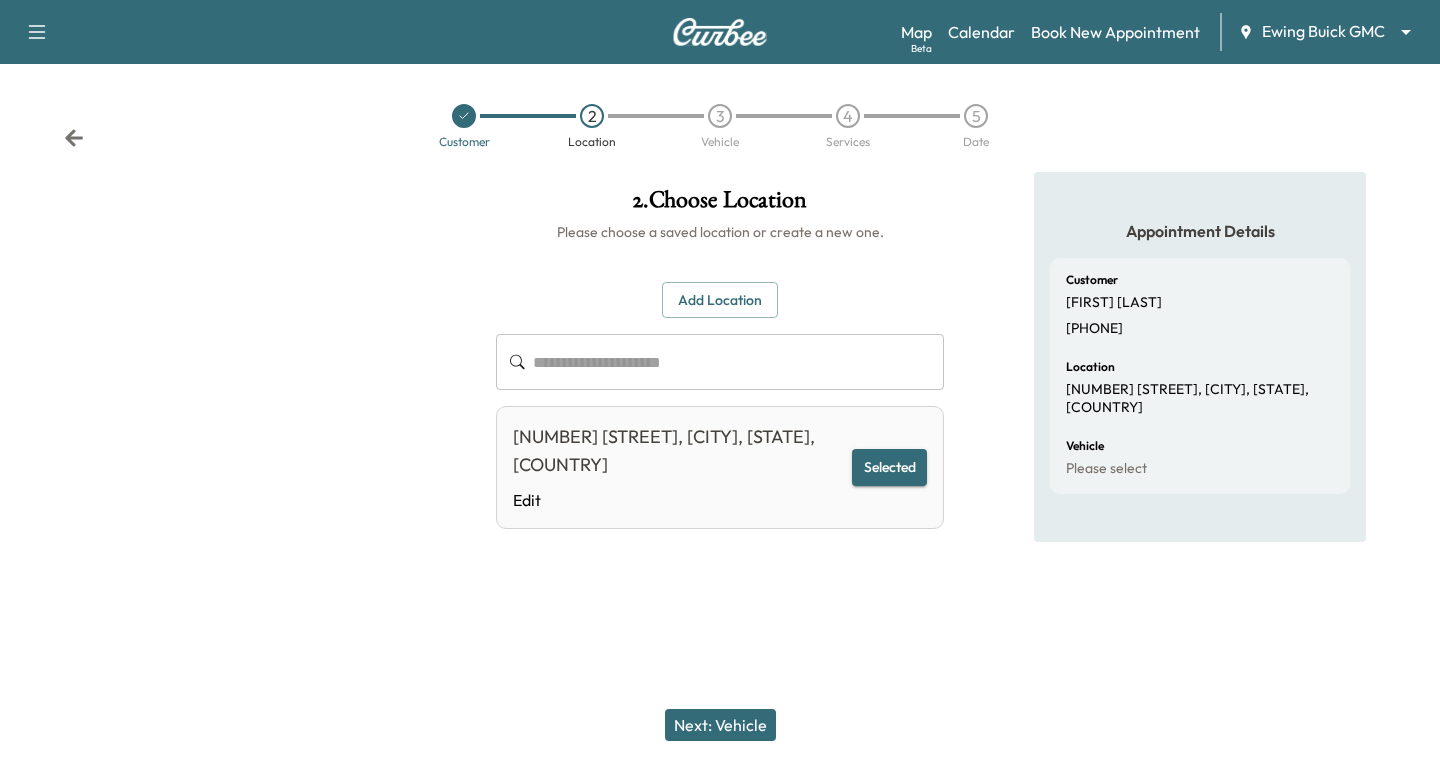 click on "Next: Vehicle" at bounding box center (720, 725) 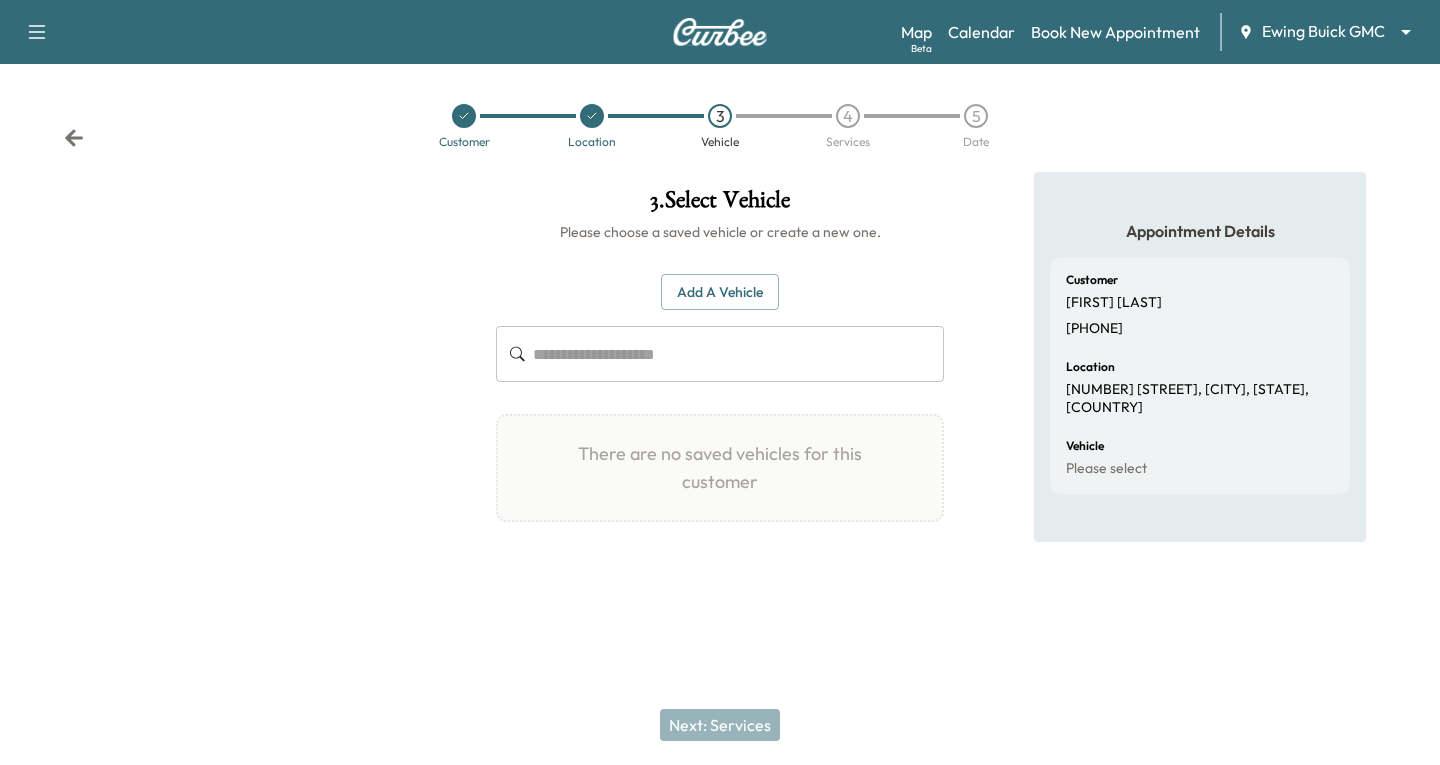 click on "Add a Vehicle" at bounding box center (720, 292) 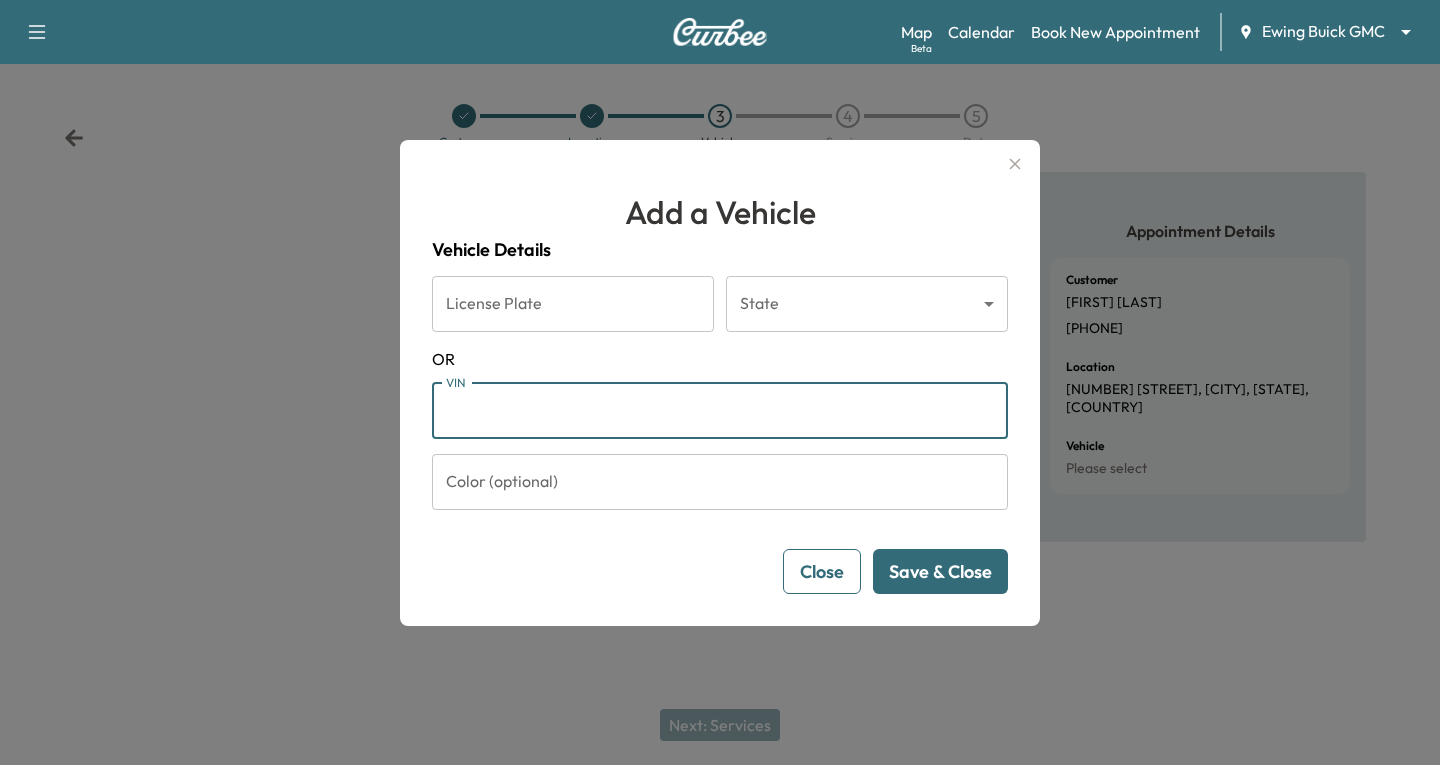 click on "VIN" at bounding box center (720, 411) 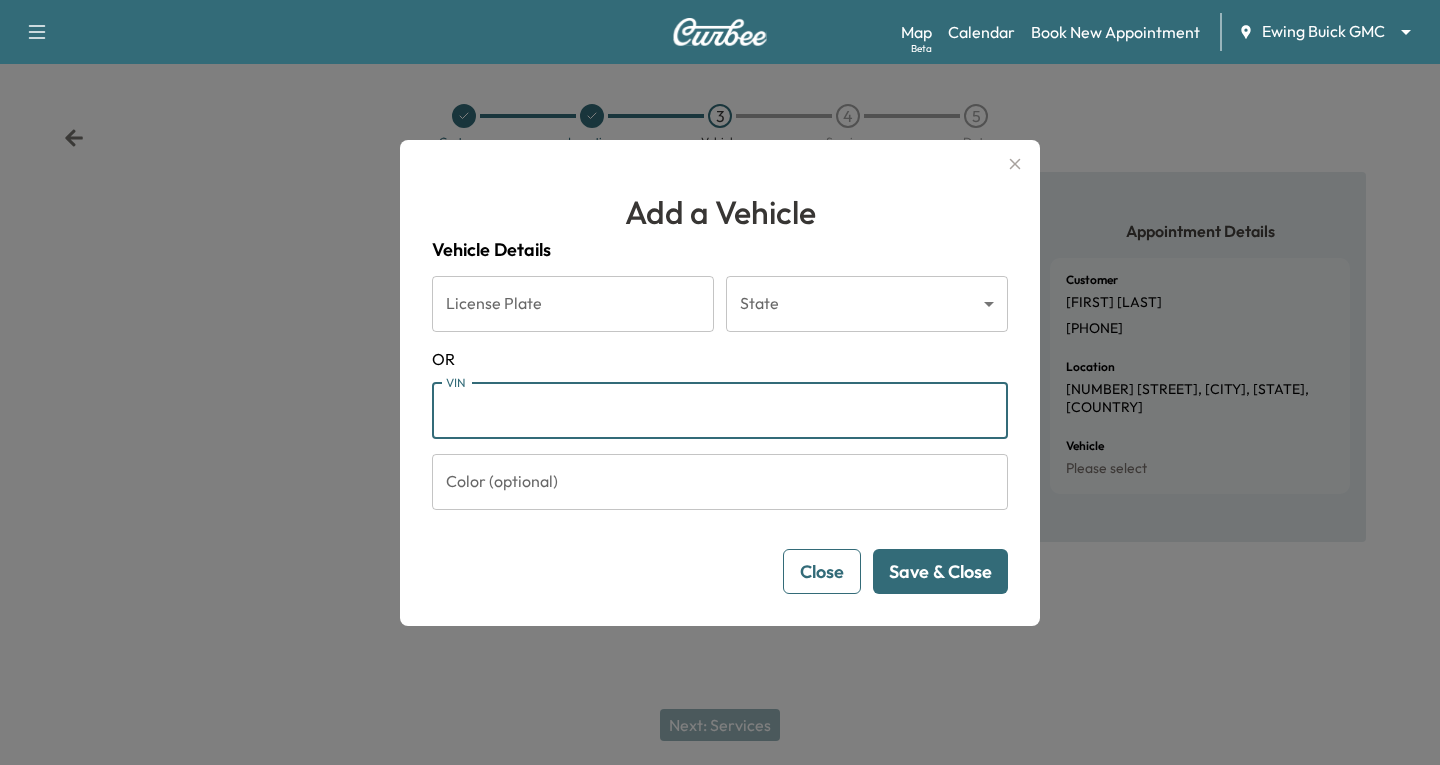 paste on "**********" 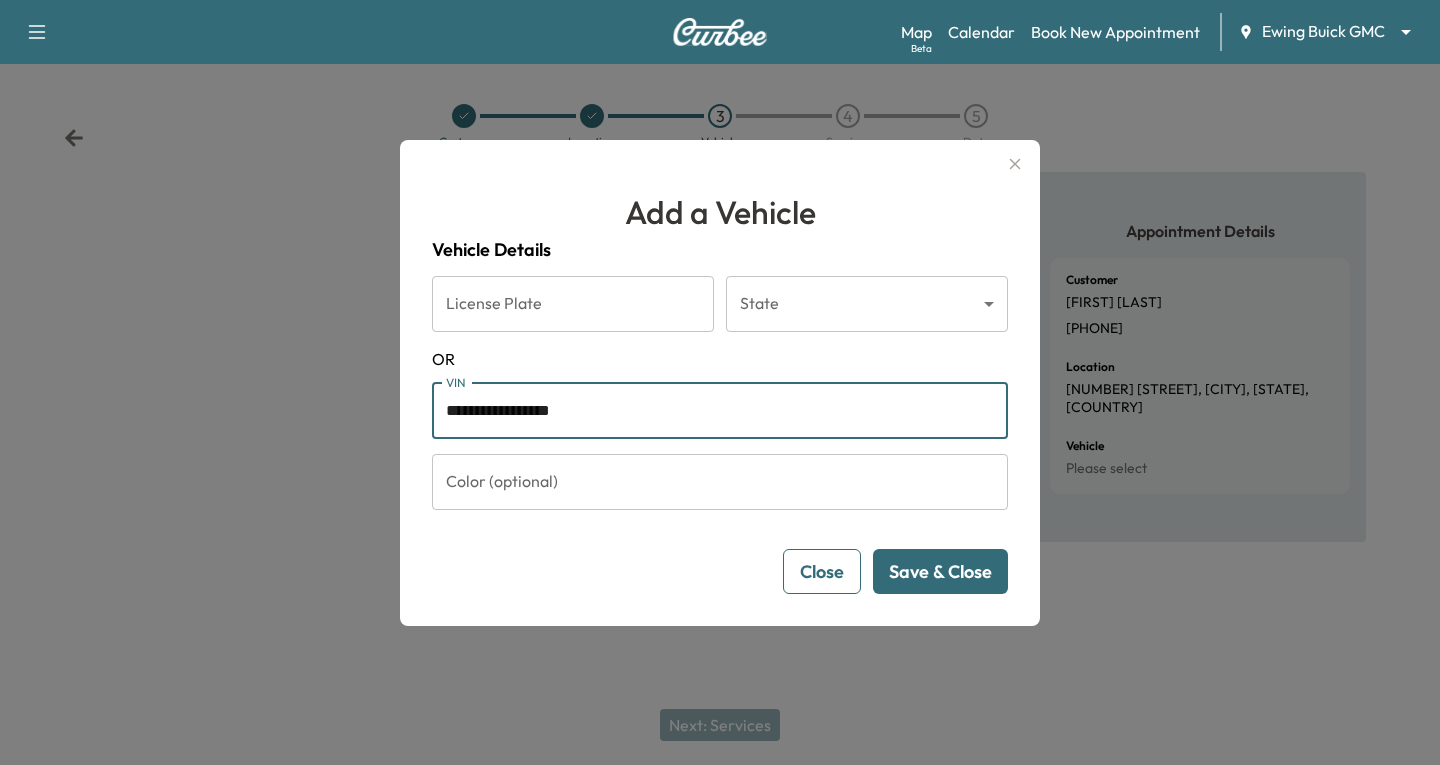 type on "**********" 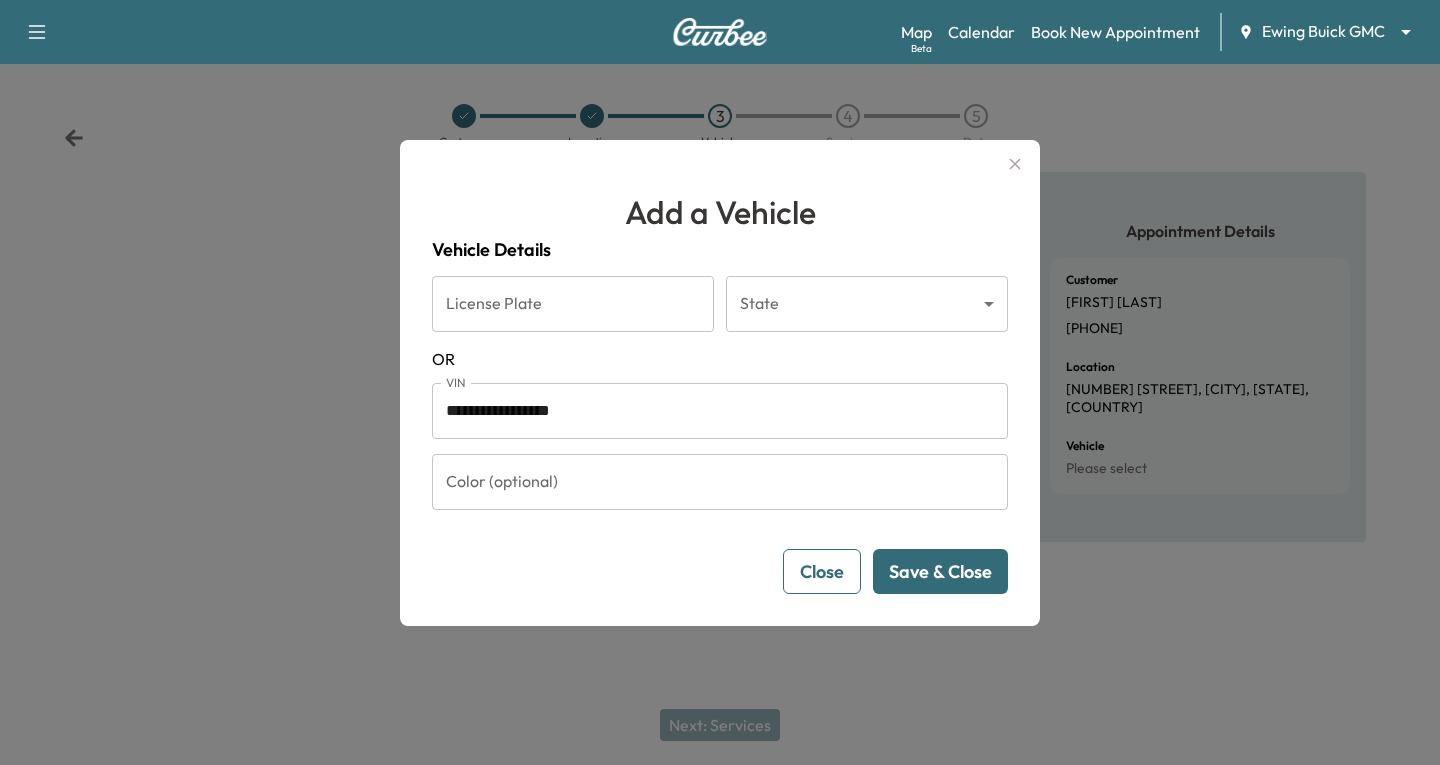 click on "Save & Close" at bounding box center (940, 571) 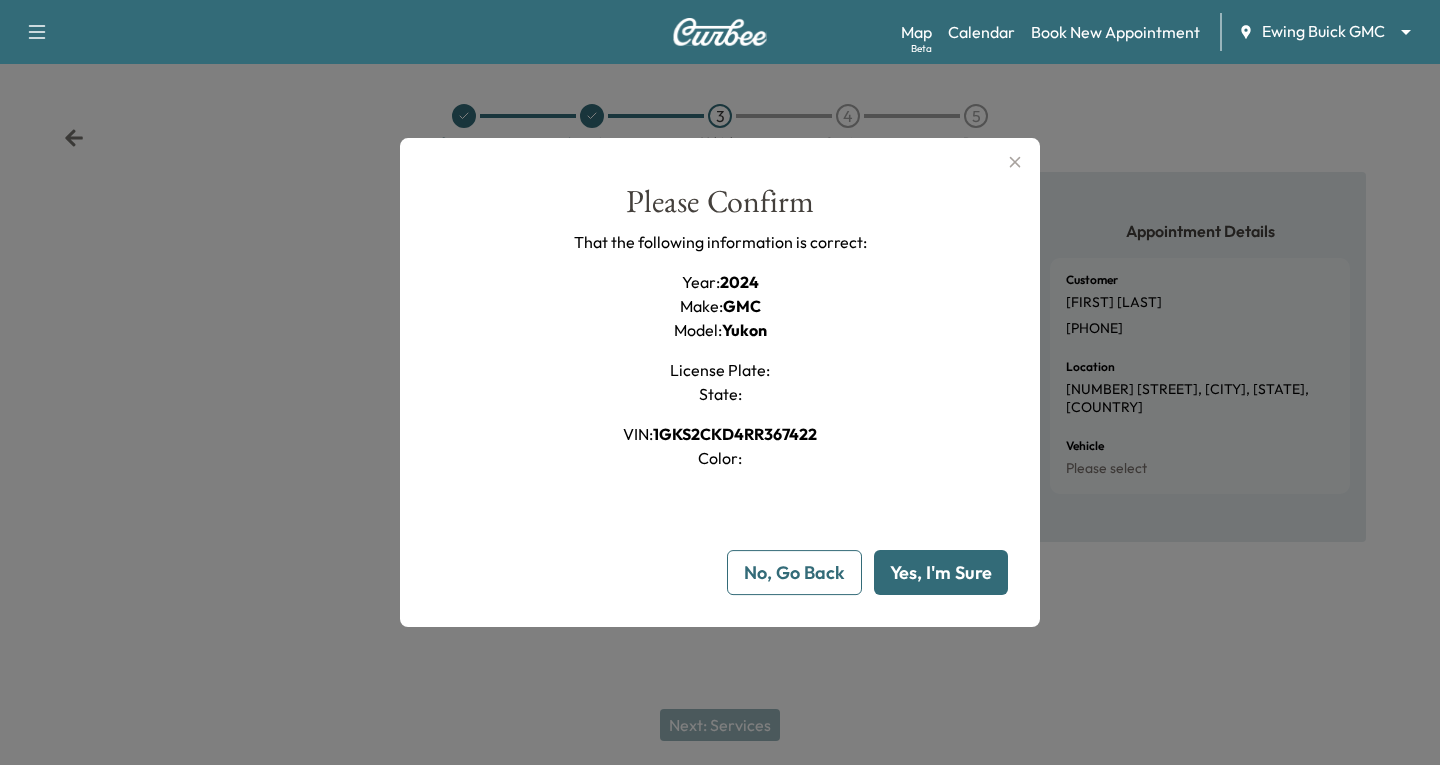 click on "Yes, I'm Sure" at bounding box center (941, 572) 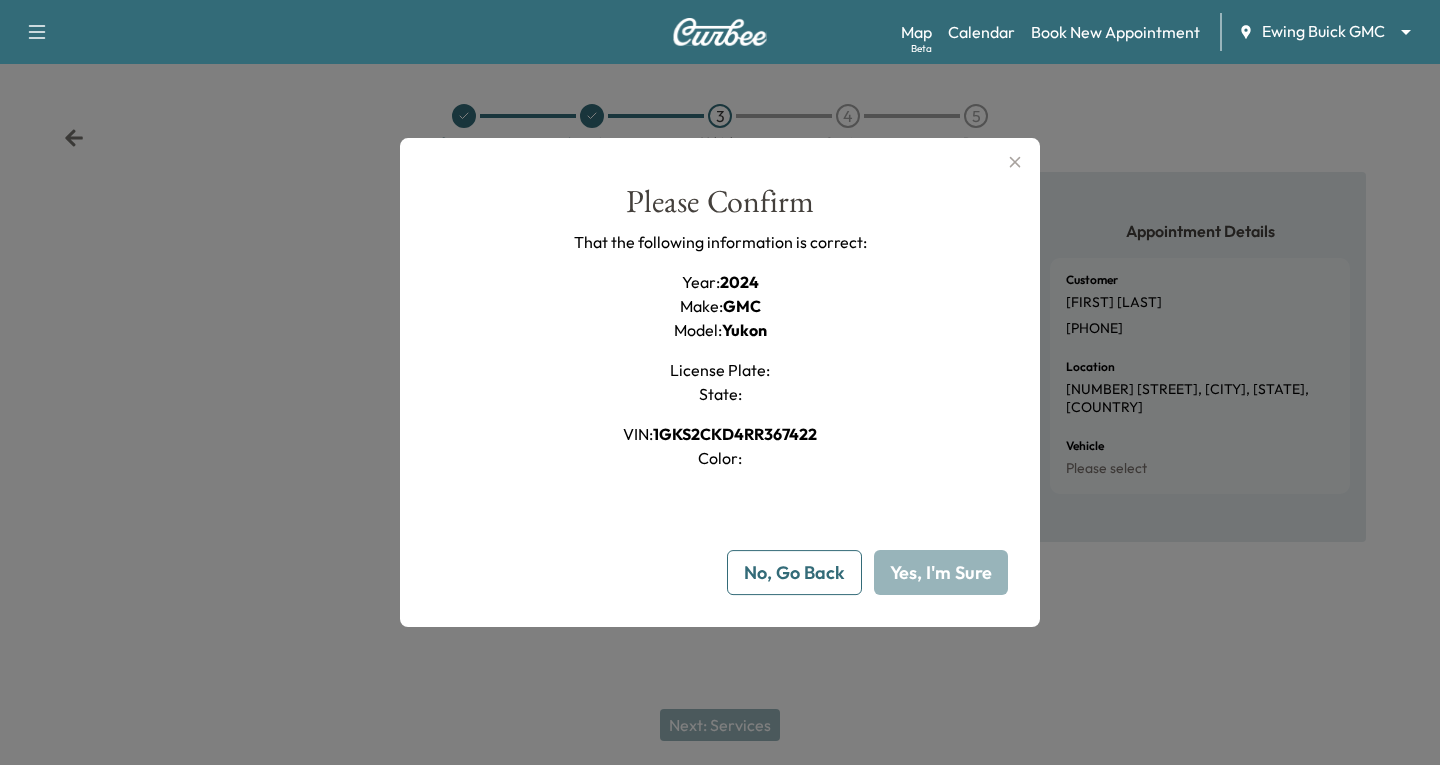 type 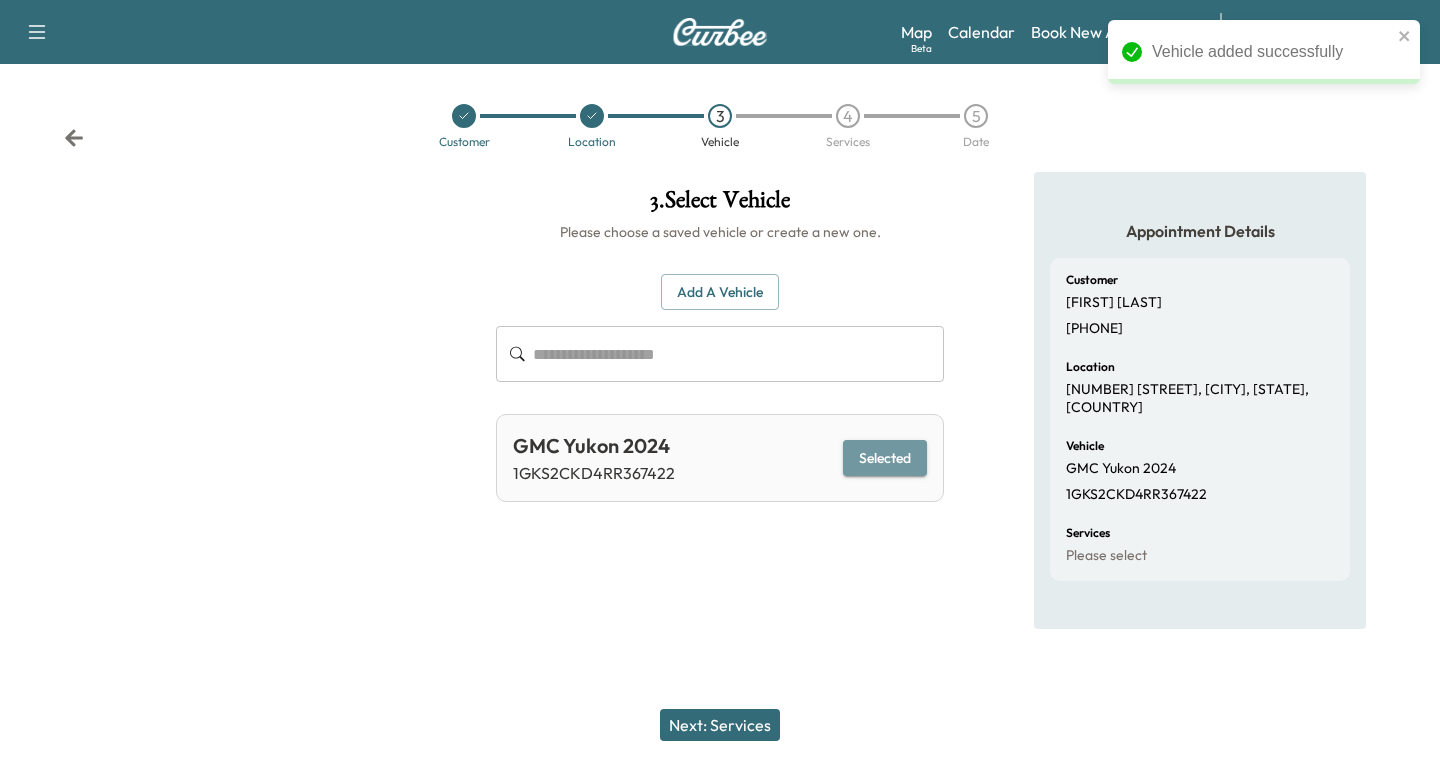 click on "Selected" at bounding box center (885, 458) 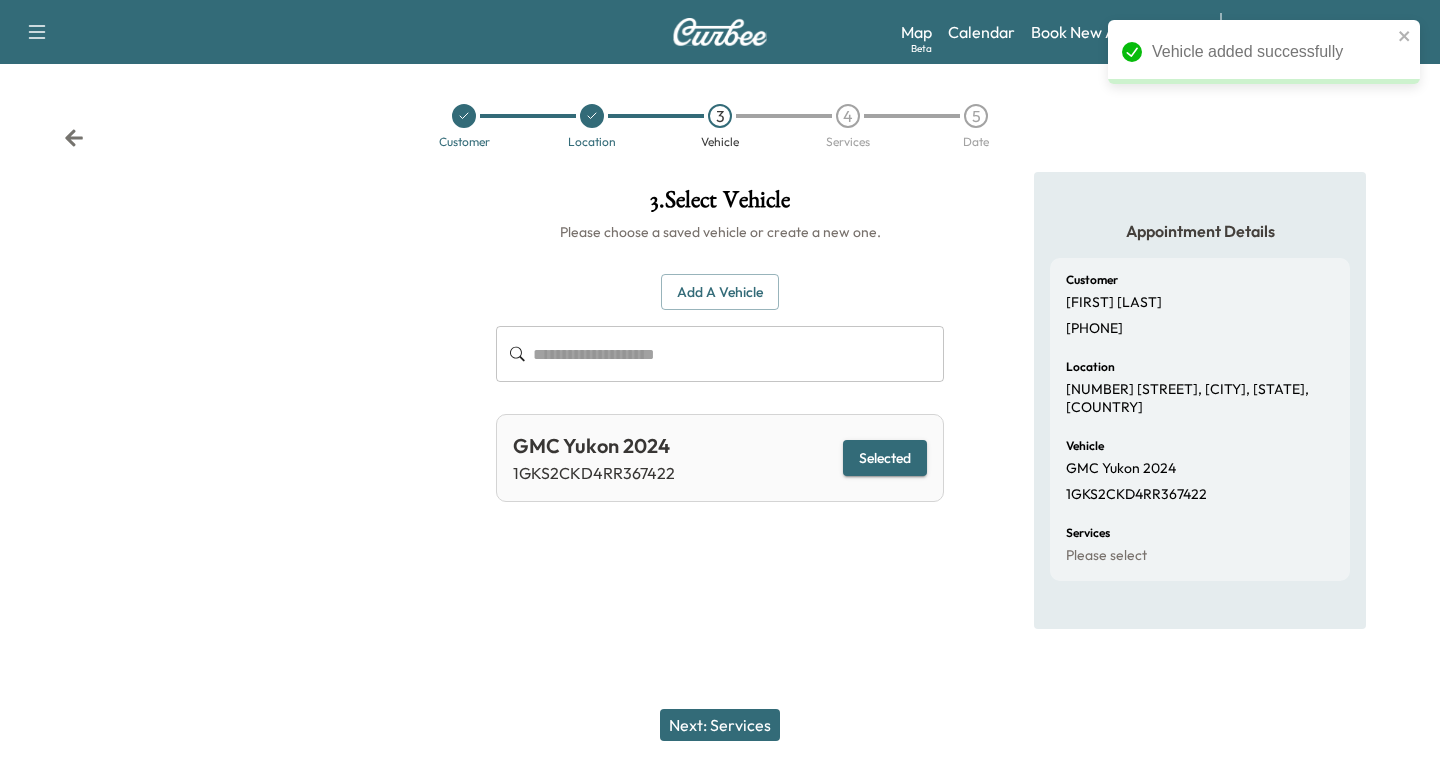click on "Next: Services" at bounding box center (720, 725) 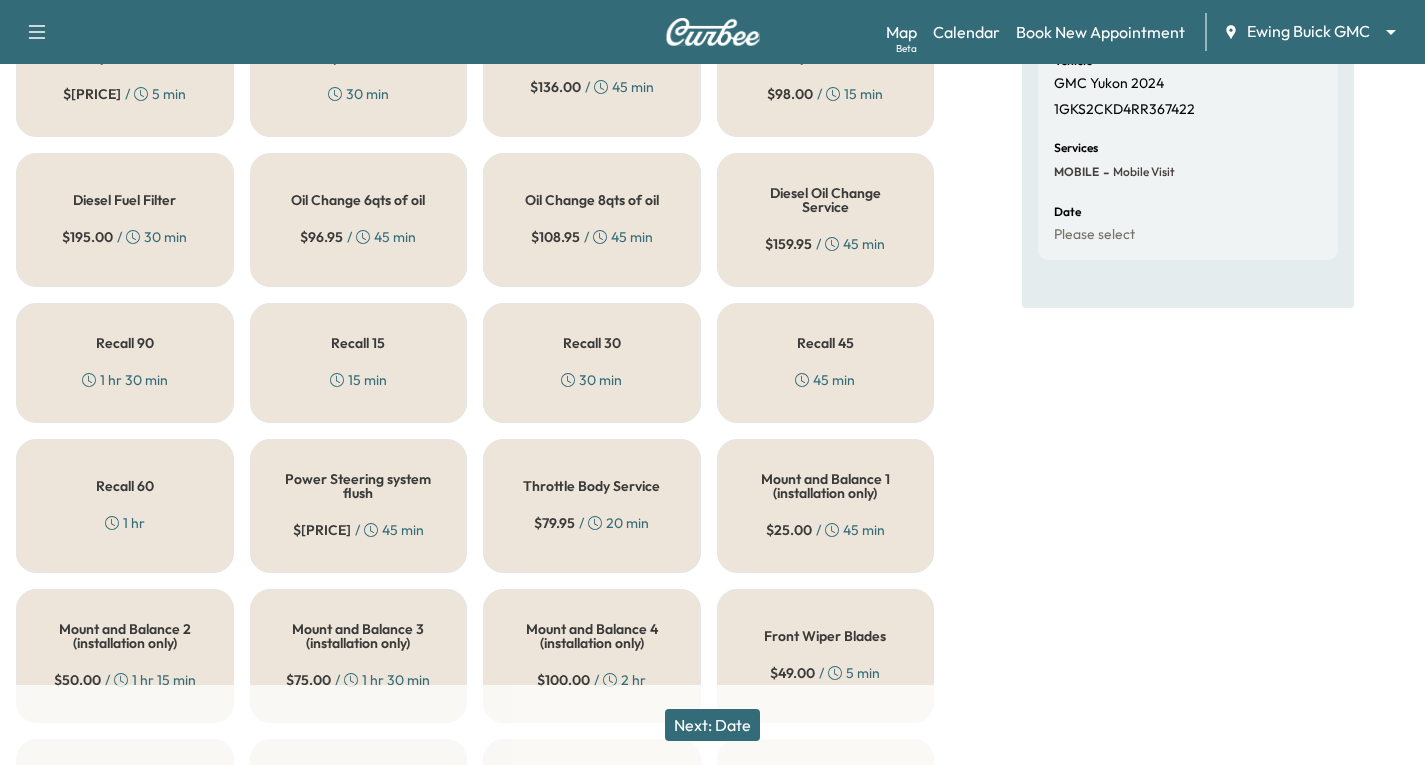 scroll, scrollTop: 600, scrollLeft: 0, axis: vertical 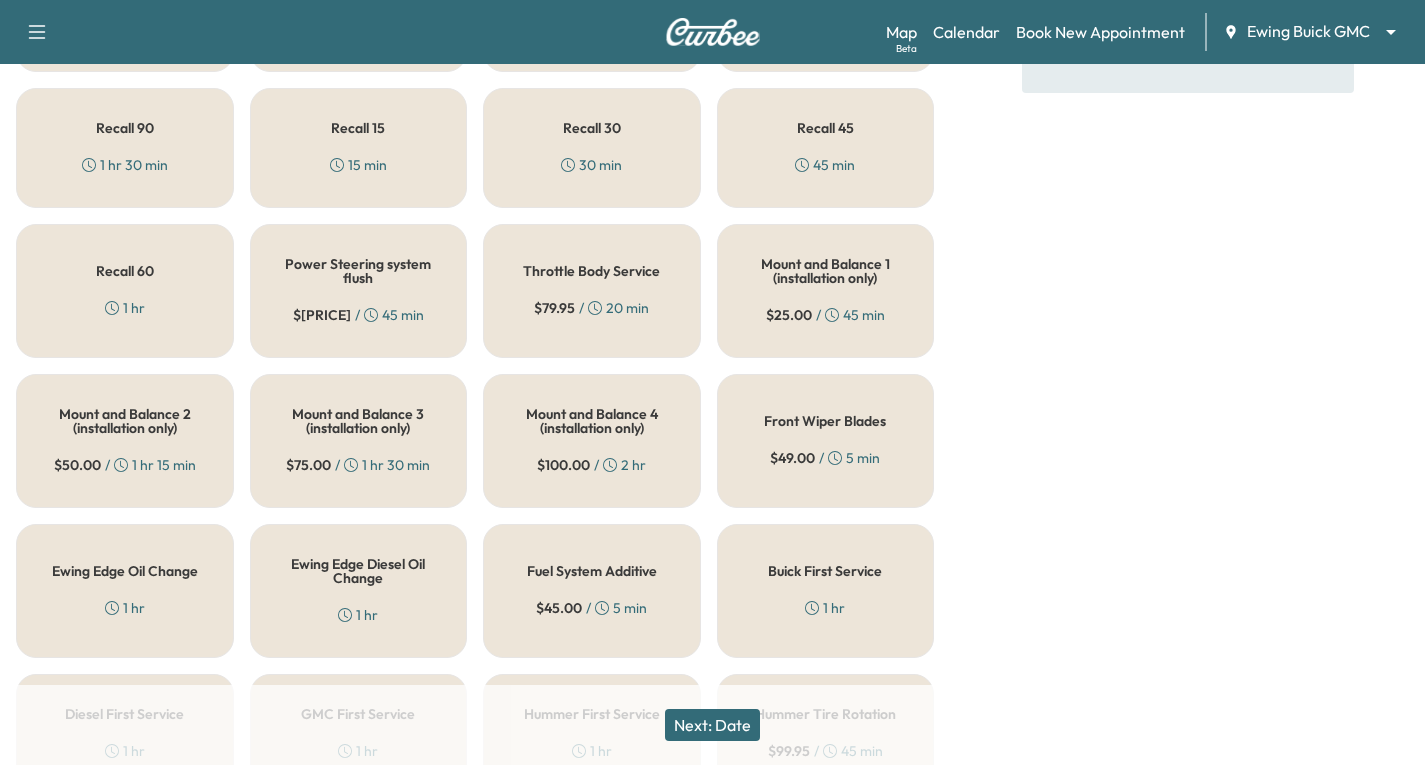 click on "Ewing Edge Oil Change 1 hr" at bounding box center [125, 591] 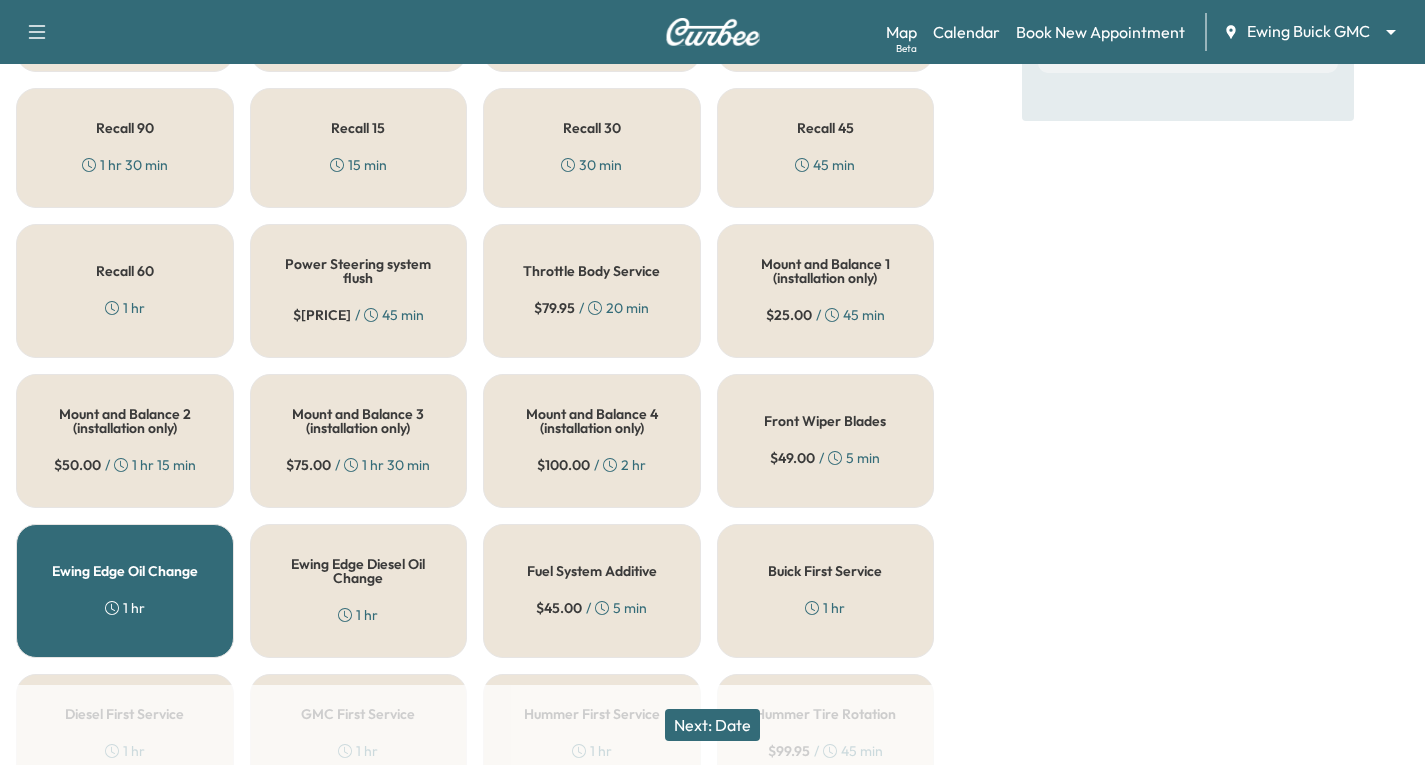click on "Next: Date" at bounding box center (712, 725) 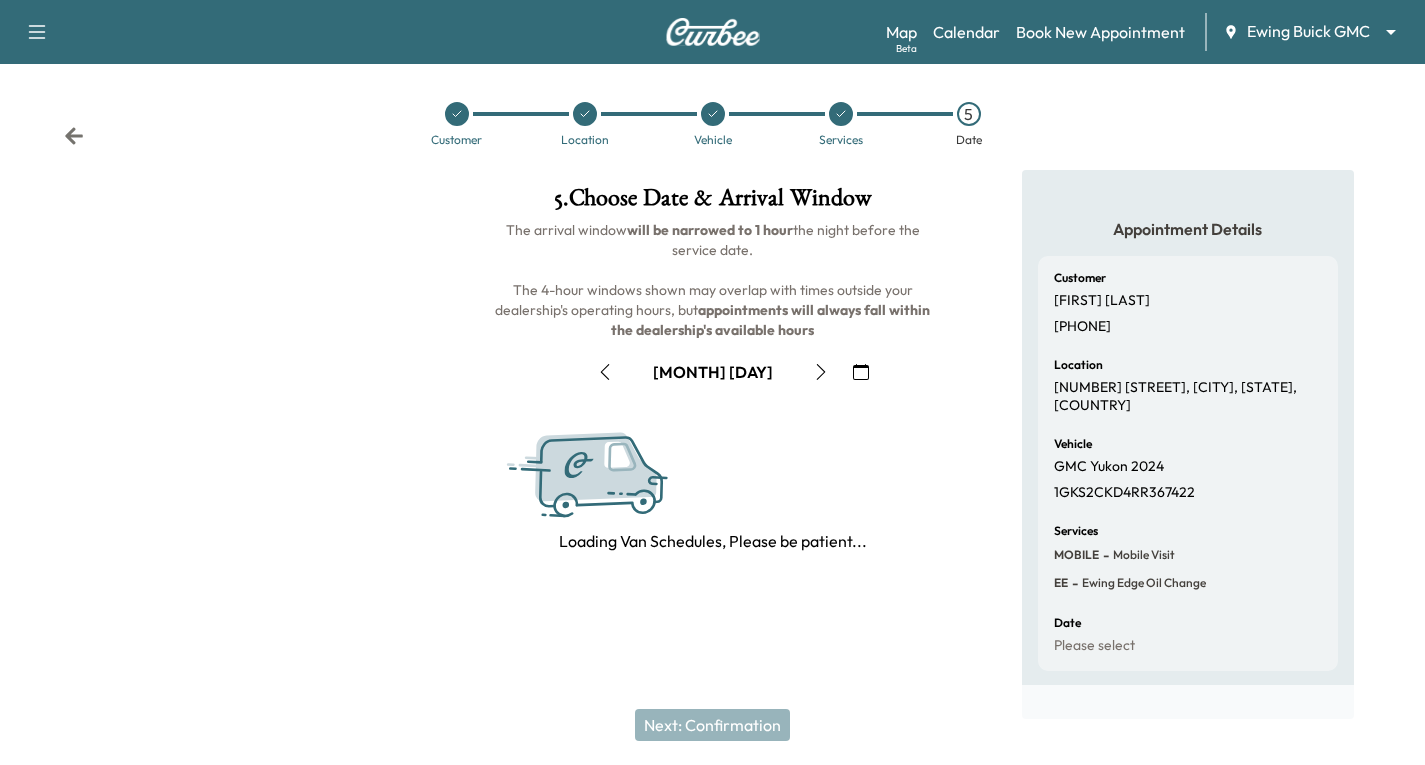 scroll, scrollTop: 236, scrollLeft: 0, axis: vertical 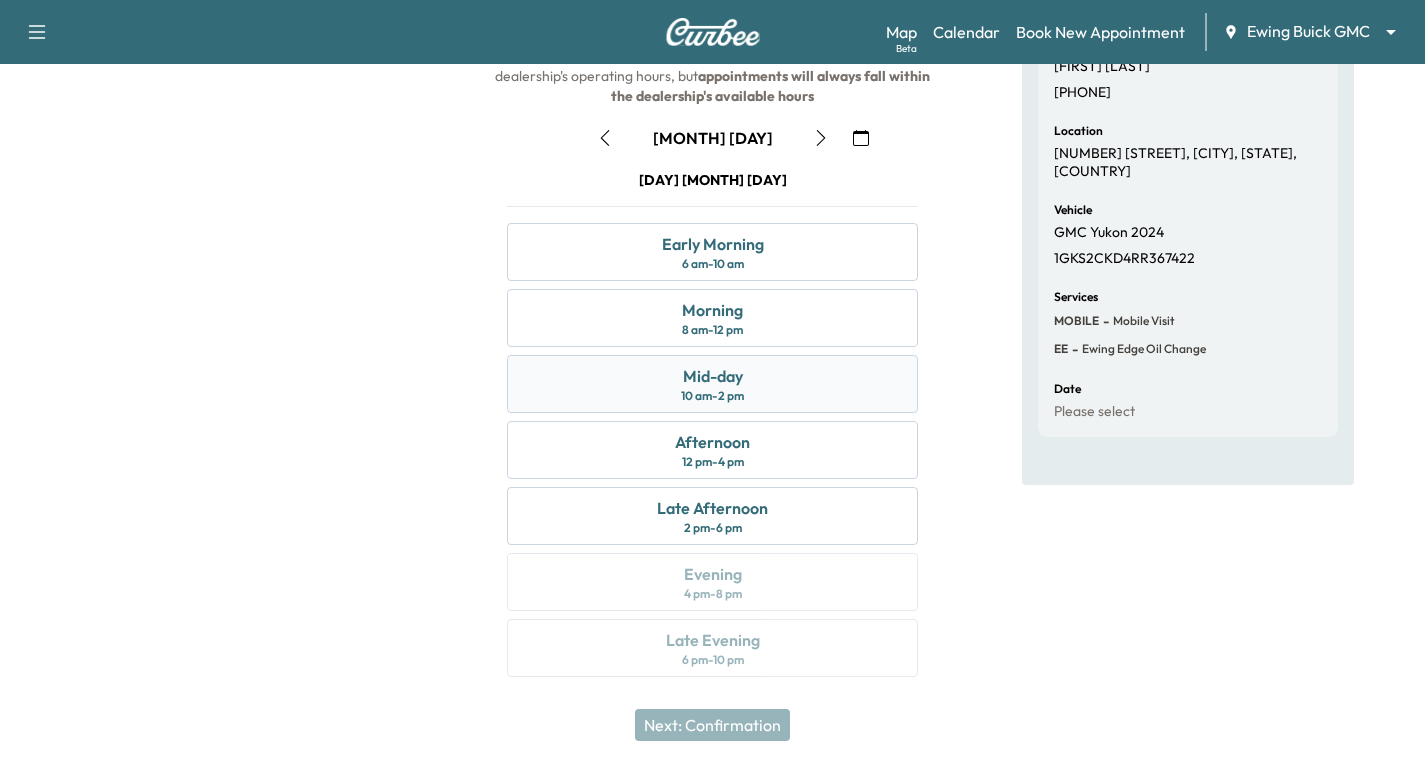 click on "Mid-day" at bounding box center [713, 376] 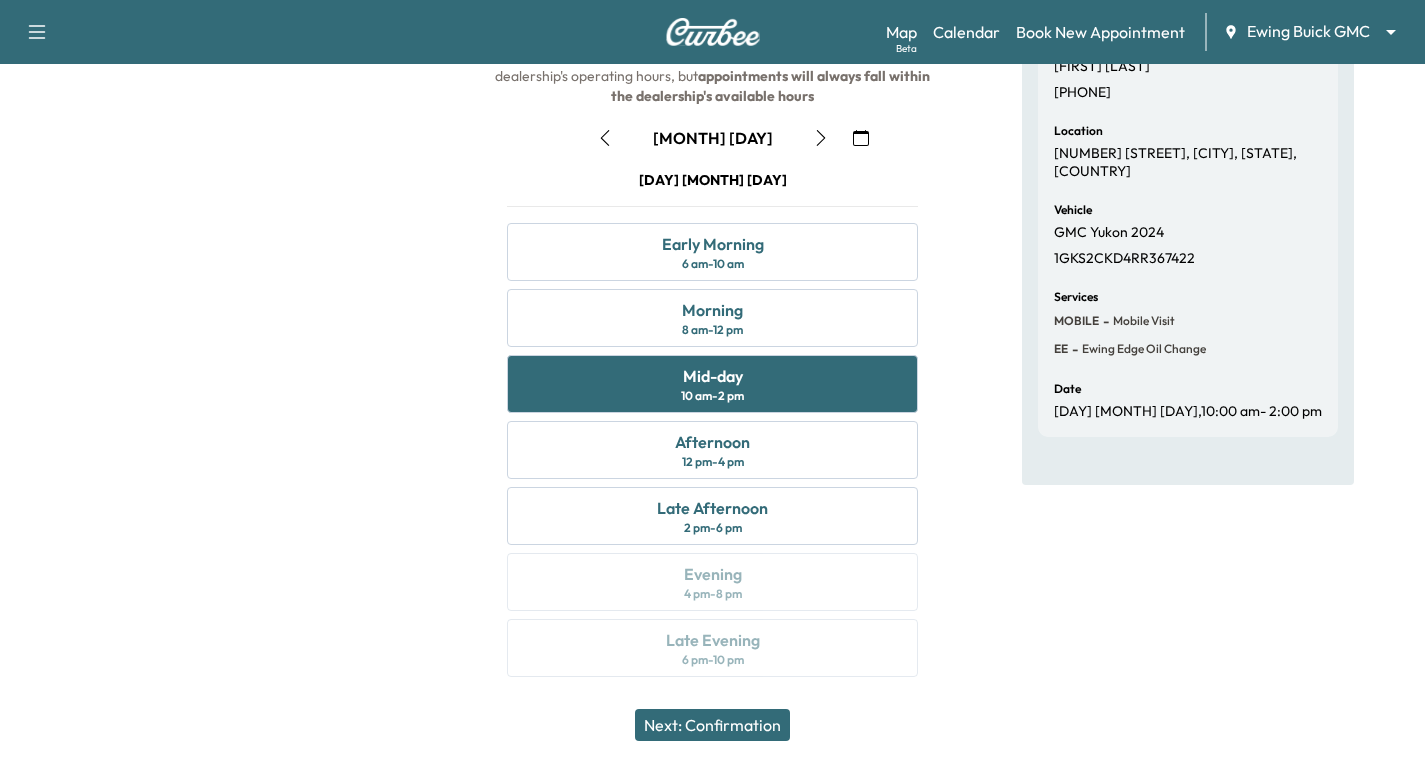click on "Next: Confirmation" at bounding box center (712, 725) 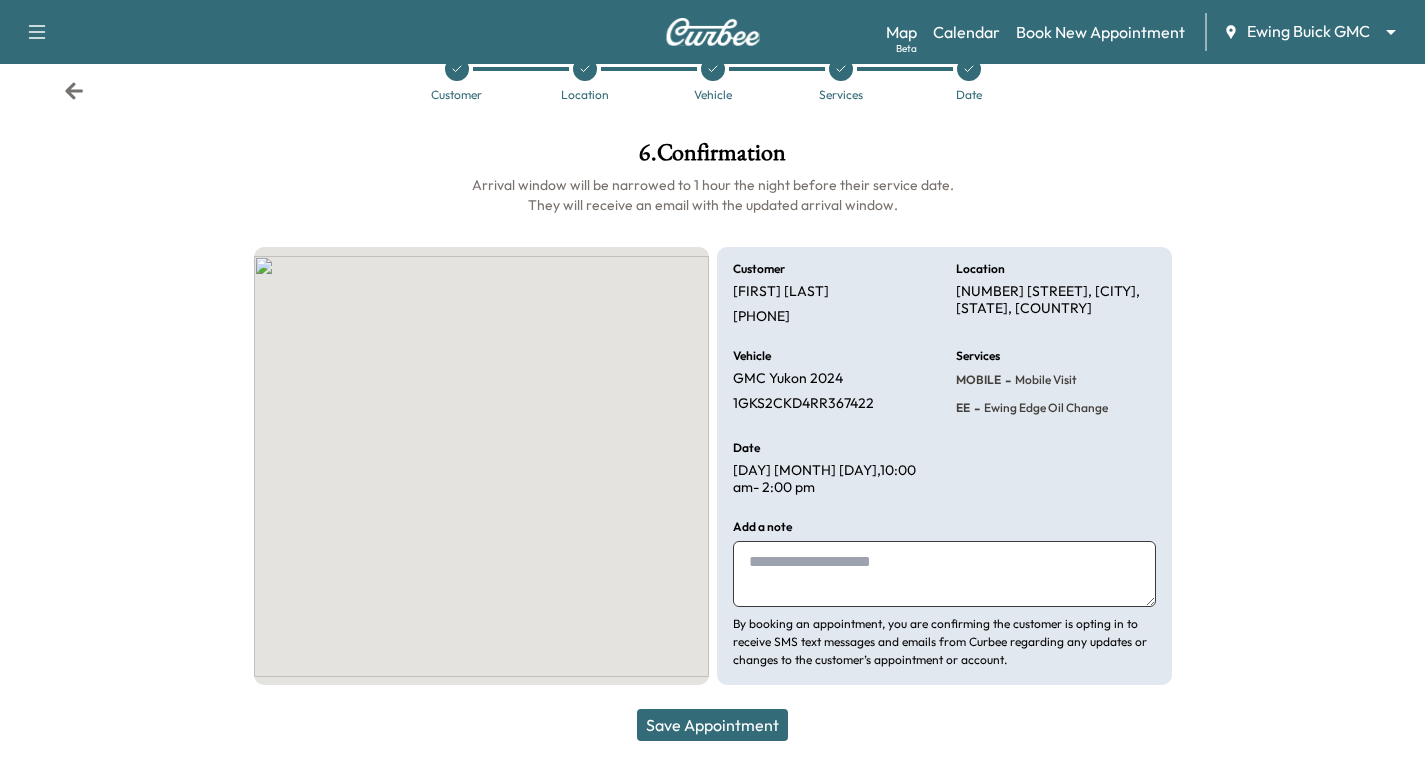 scroll, scrollTop: 29, scrollLeft: 0, axis: vertical 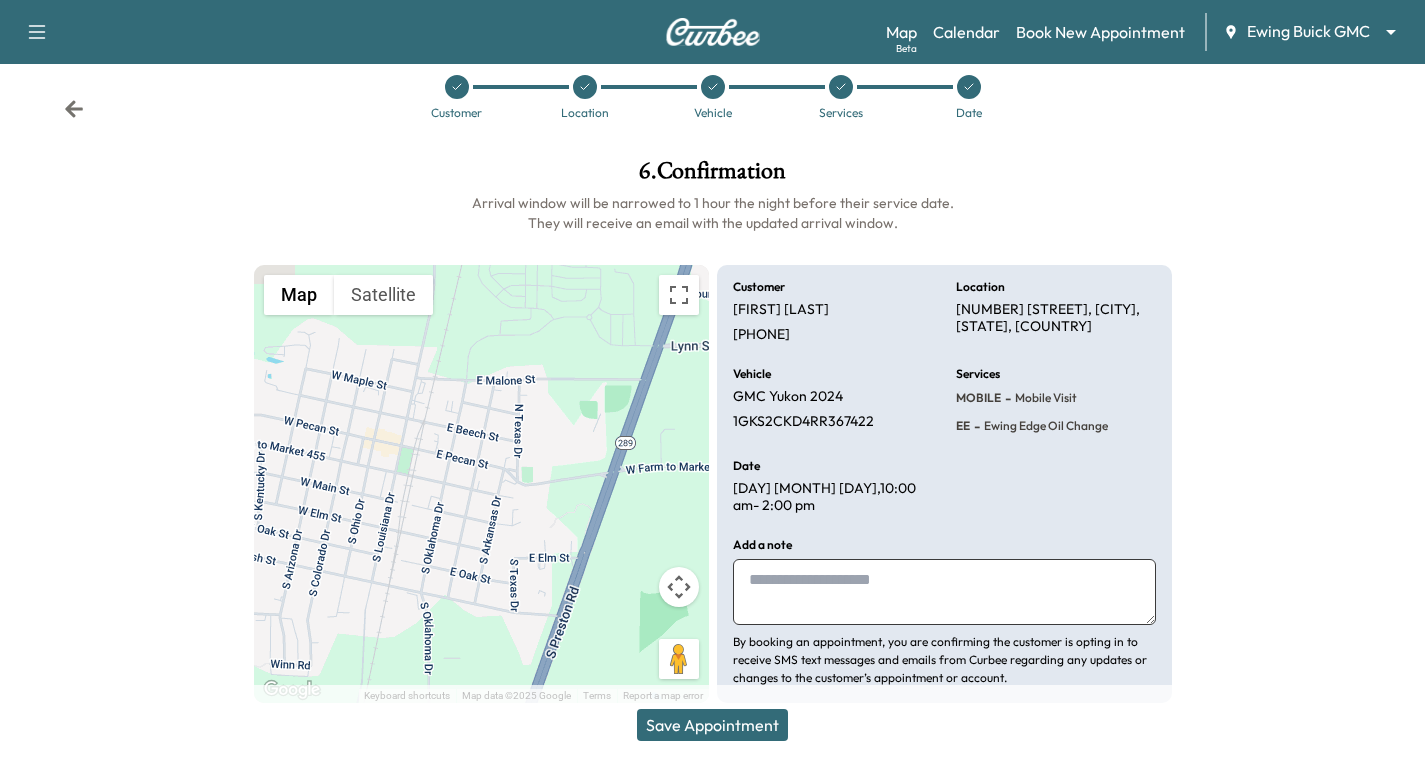 click at bounding box center (944, 592) 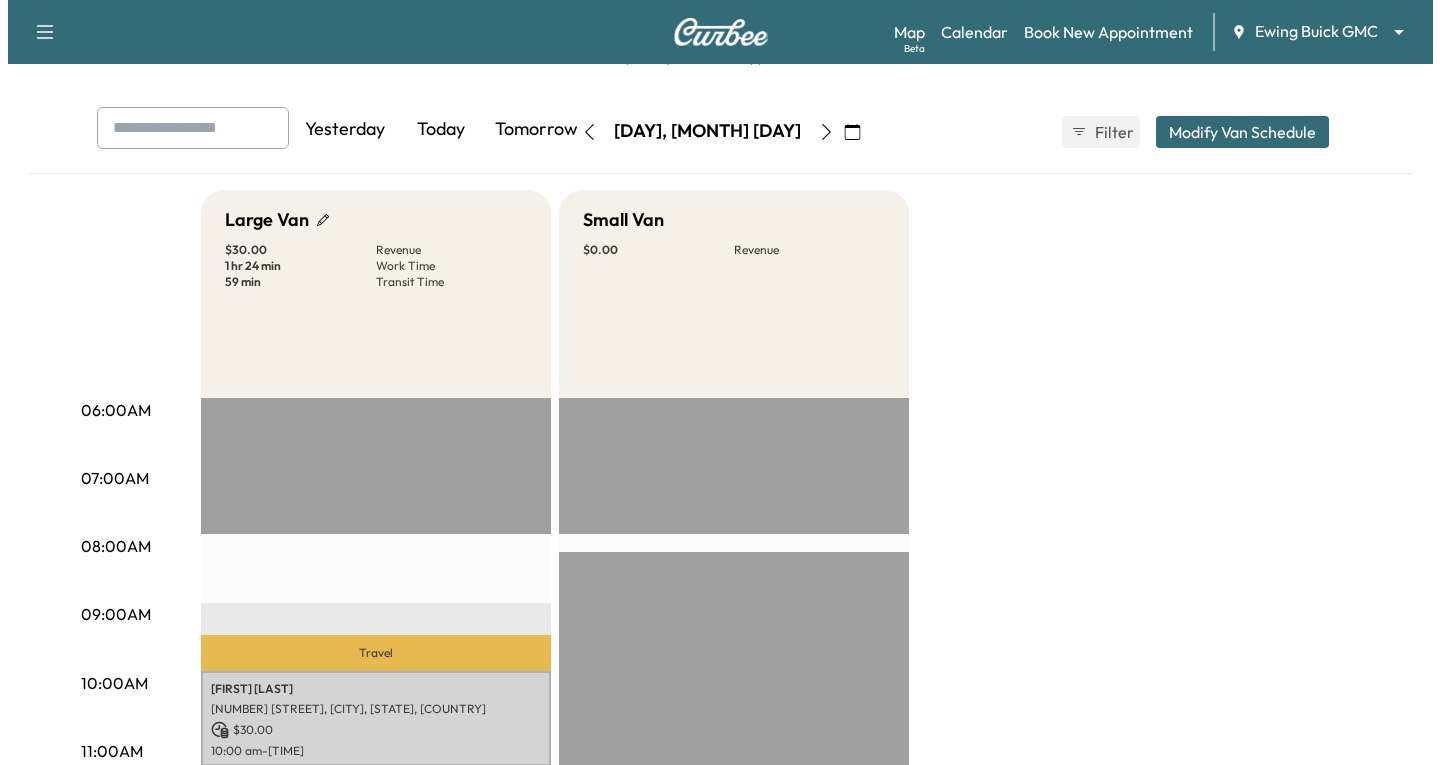 scroll, scrollTop: 200, scrollLeft: 0, axis: vertical 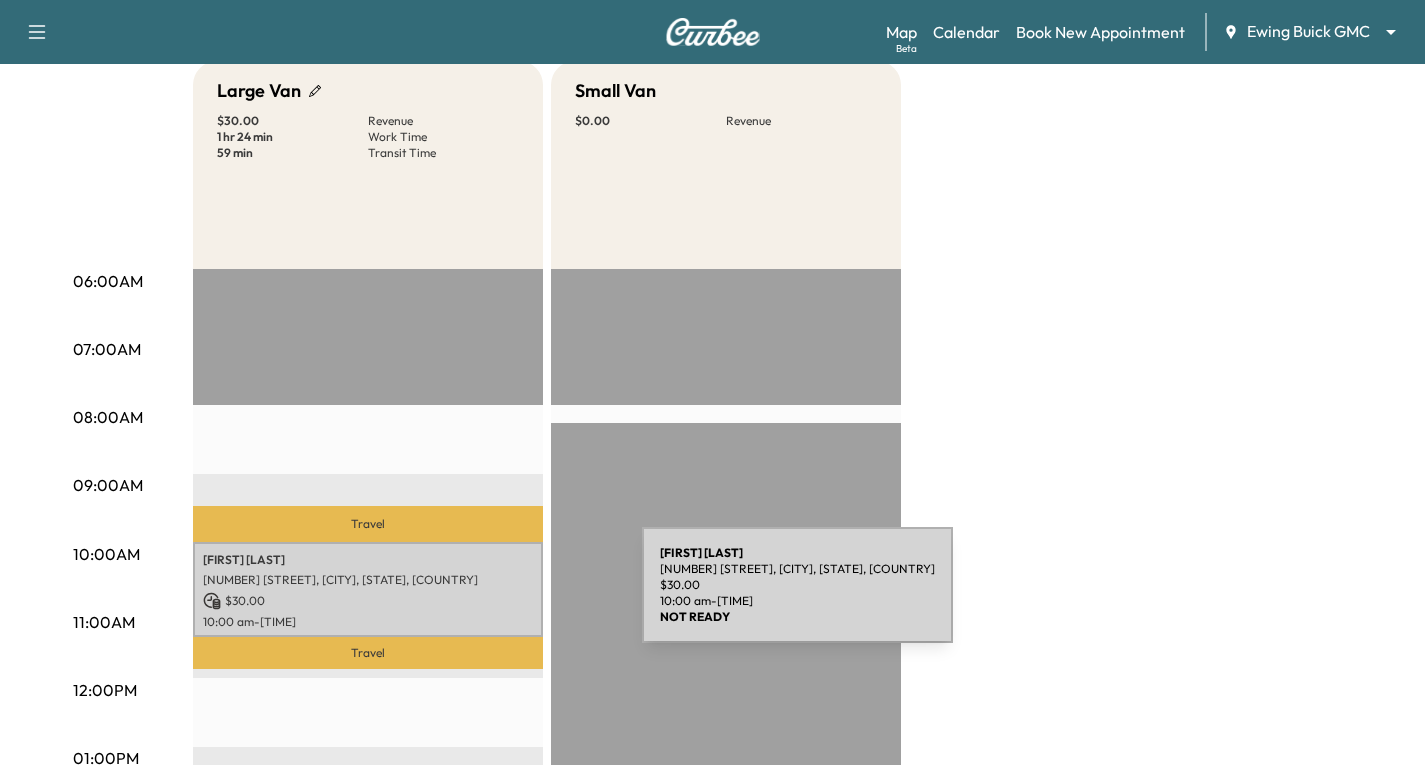 drag, startPoint x: 492, startPoint y: 597, endPoint x: 775, endPoint y: 615, distance: 283.57187 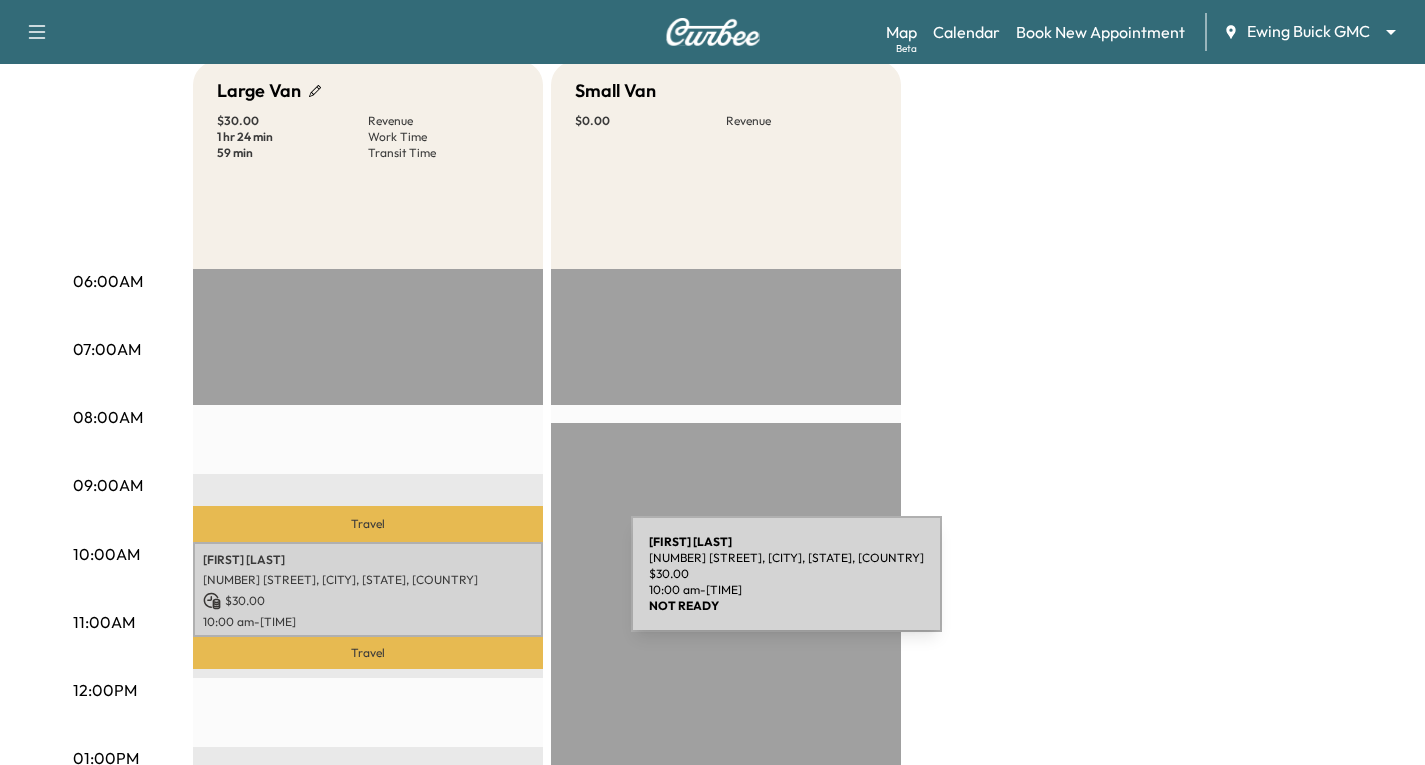 click on "[NUMBER] [STREET], [CITY], [STATE], [COUNTRY]" at bounding box center (368, 580) 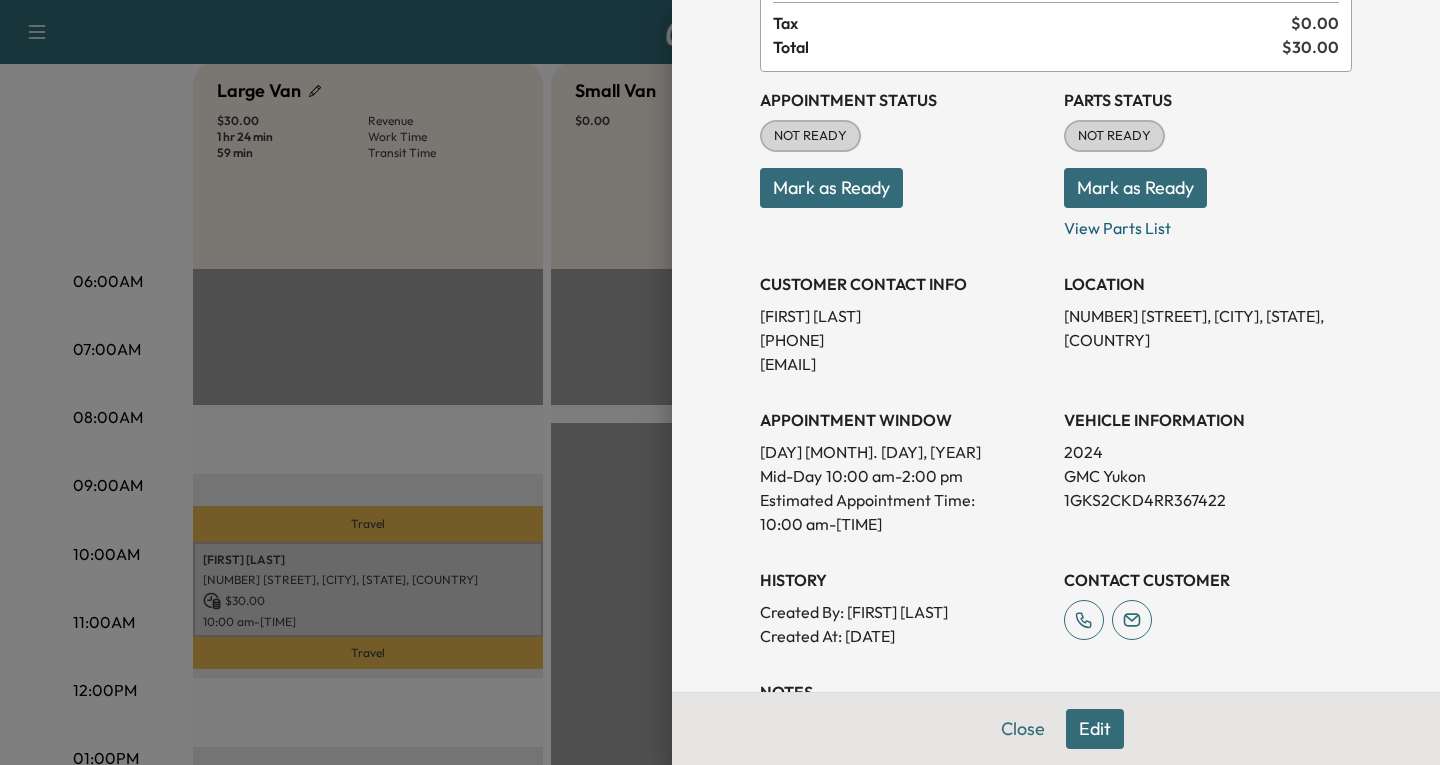 scroll, scrollTop: 200, scrollLeft: 0, axis: vertical 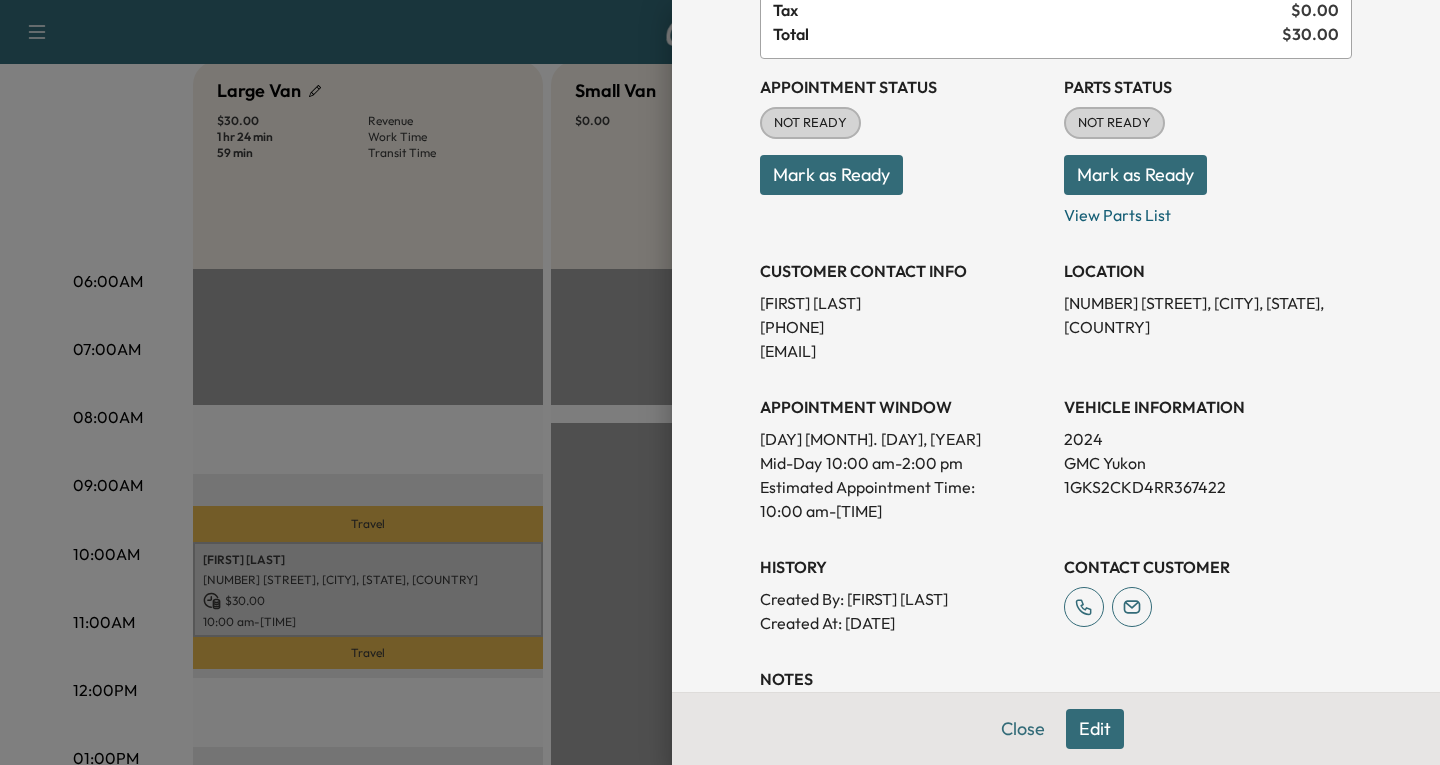 click on "Edit" at bounding box center [1095, 729] 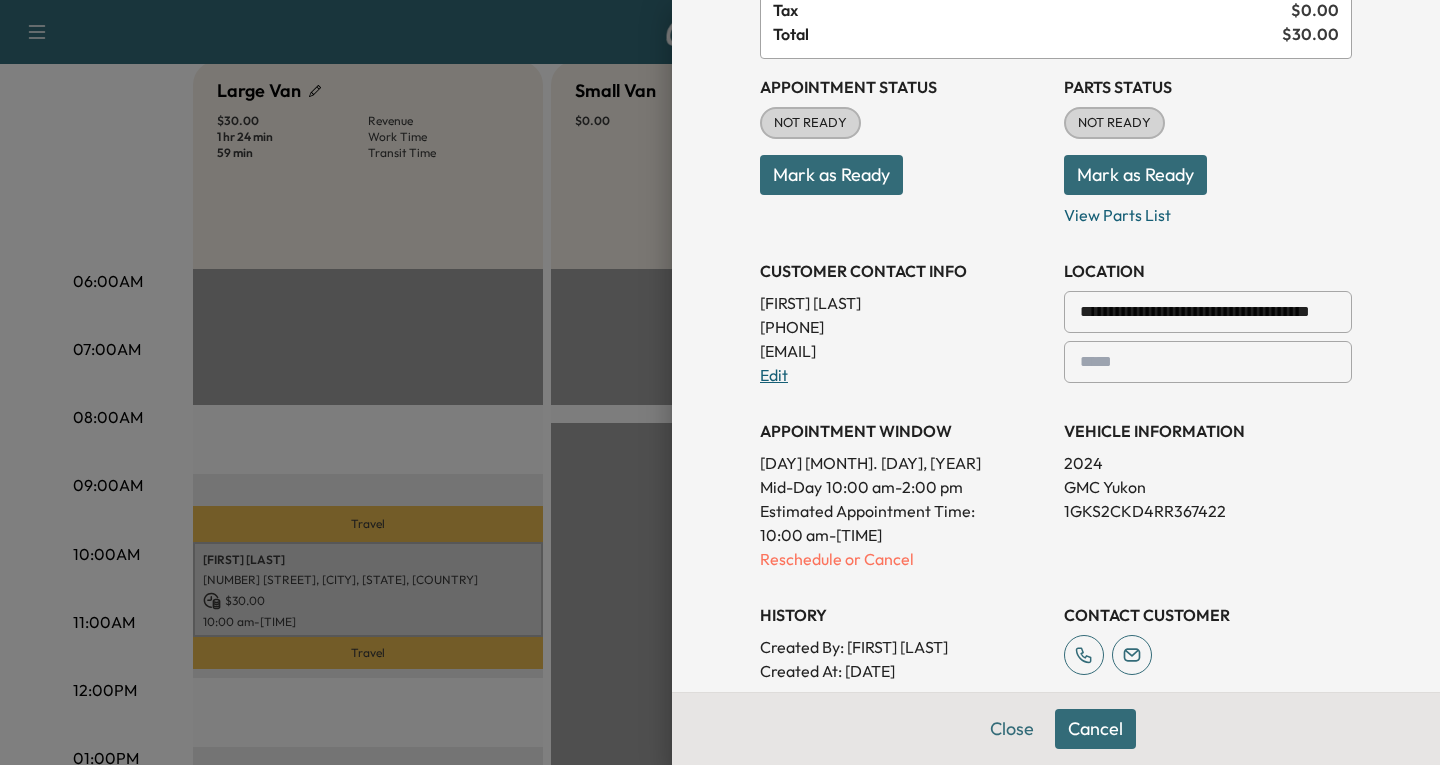 click on "Edit" at bounding box center (774, 375) 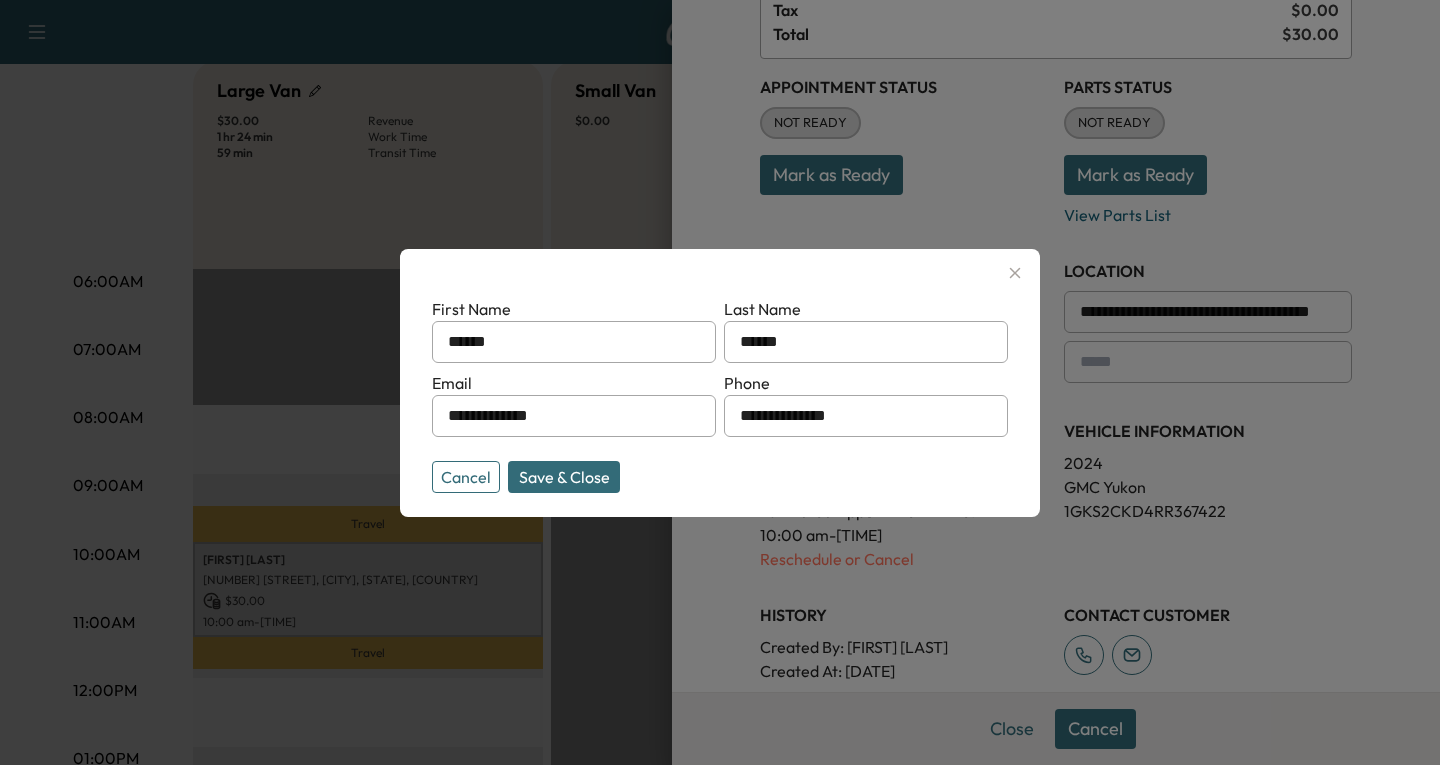 drag, startPoint x: 618, startPoint y: 418, endPoint x: 357, endPoint y: 455, distance: 263.60956 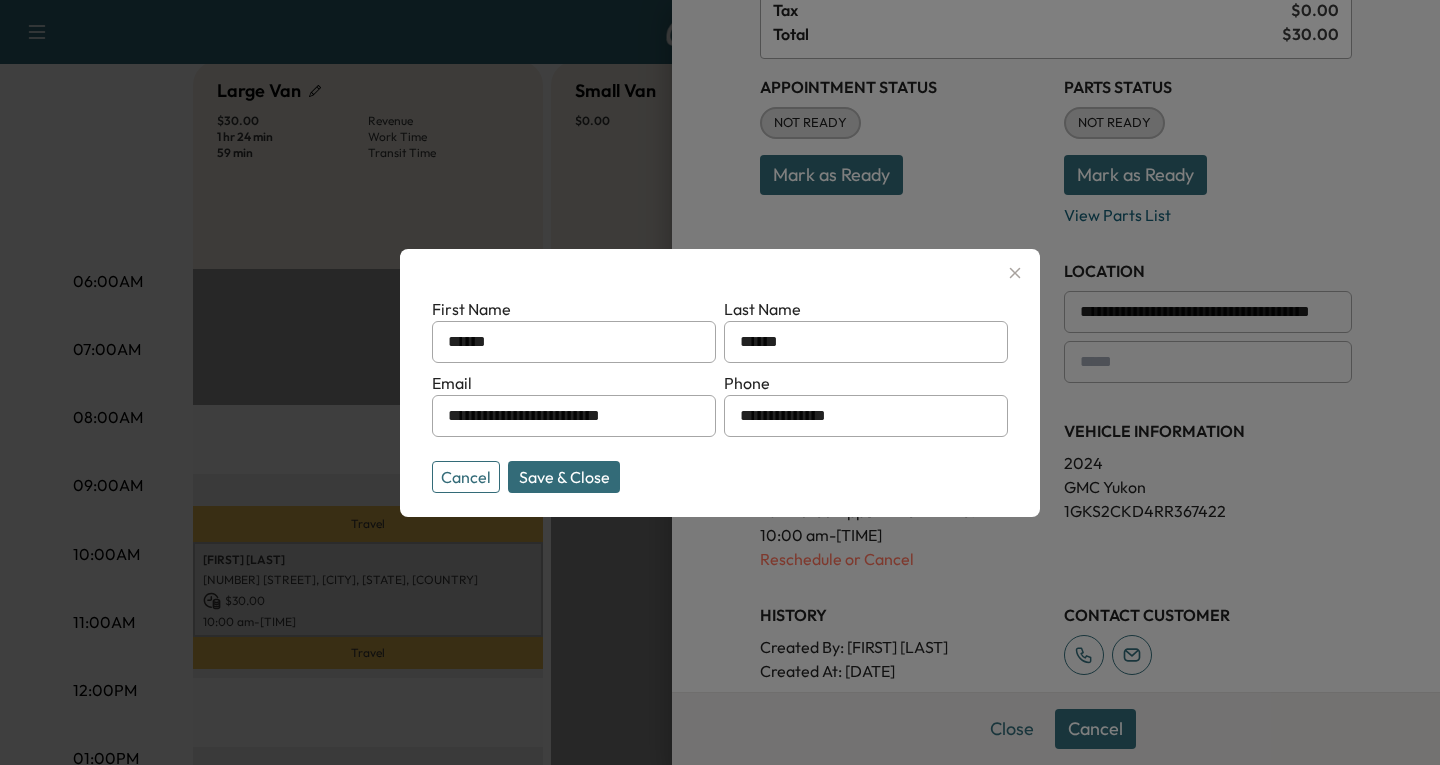 type on "**********" 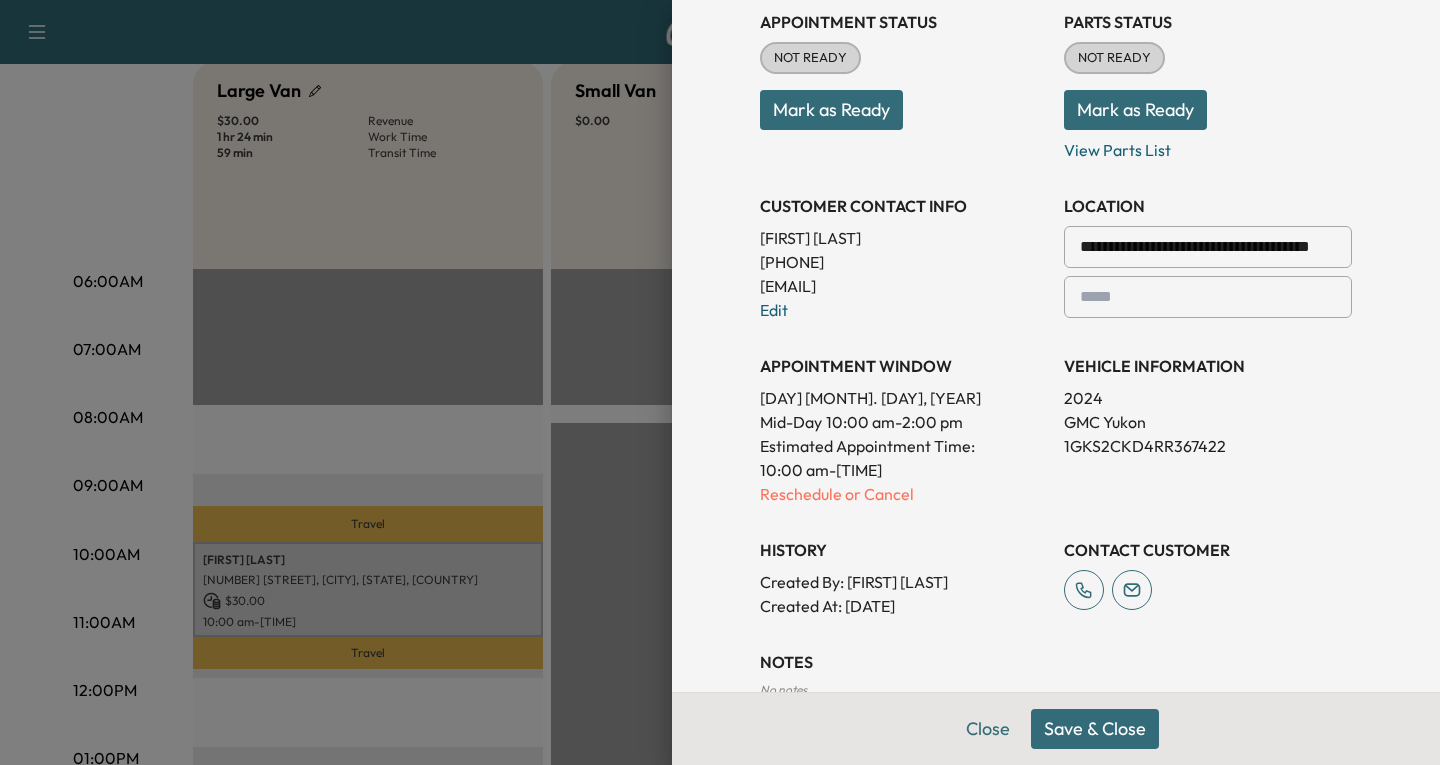 scroll, scrollTop: 442, scrollLeft: 0, axis: vertical 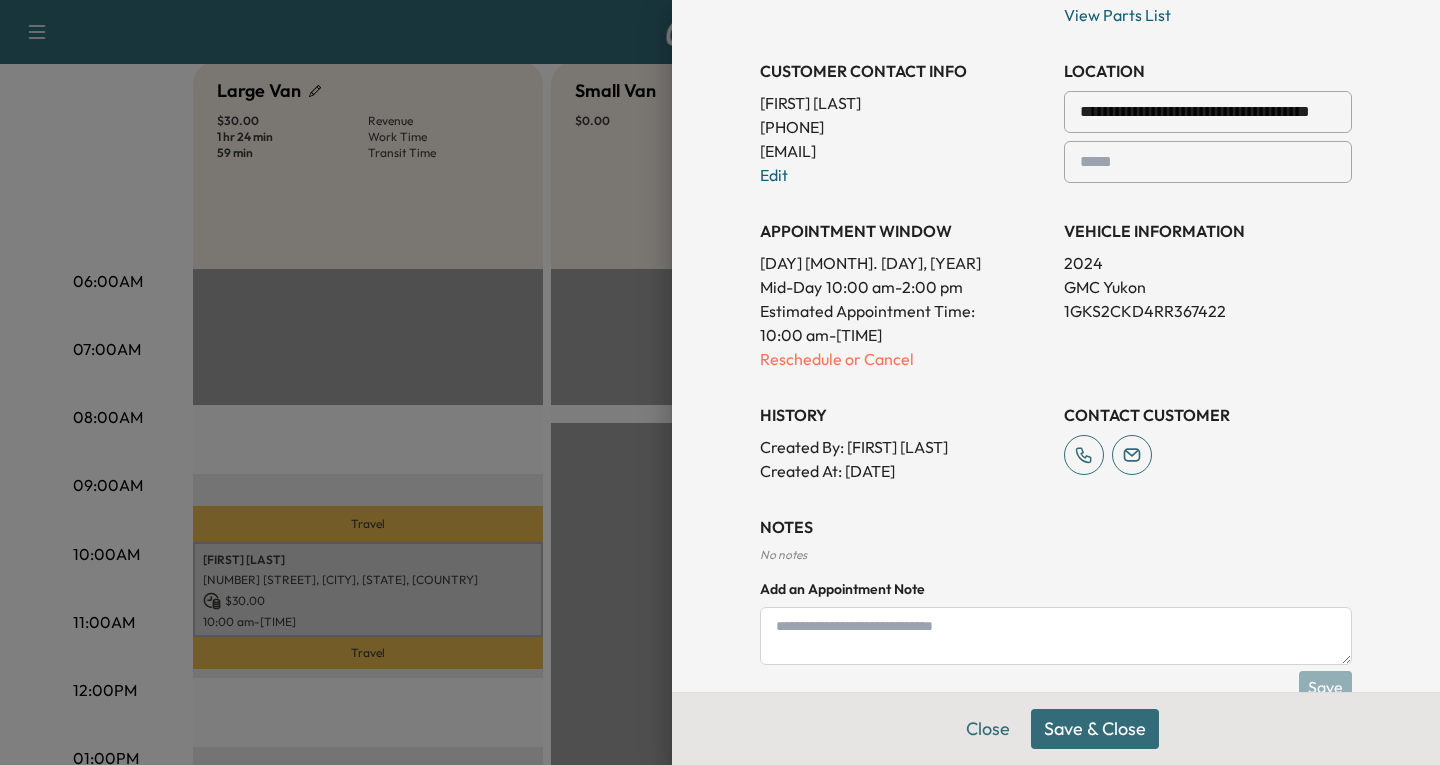 click on "Save & Close" at bounding box center (1095, 729) 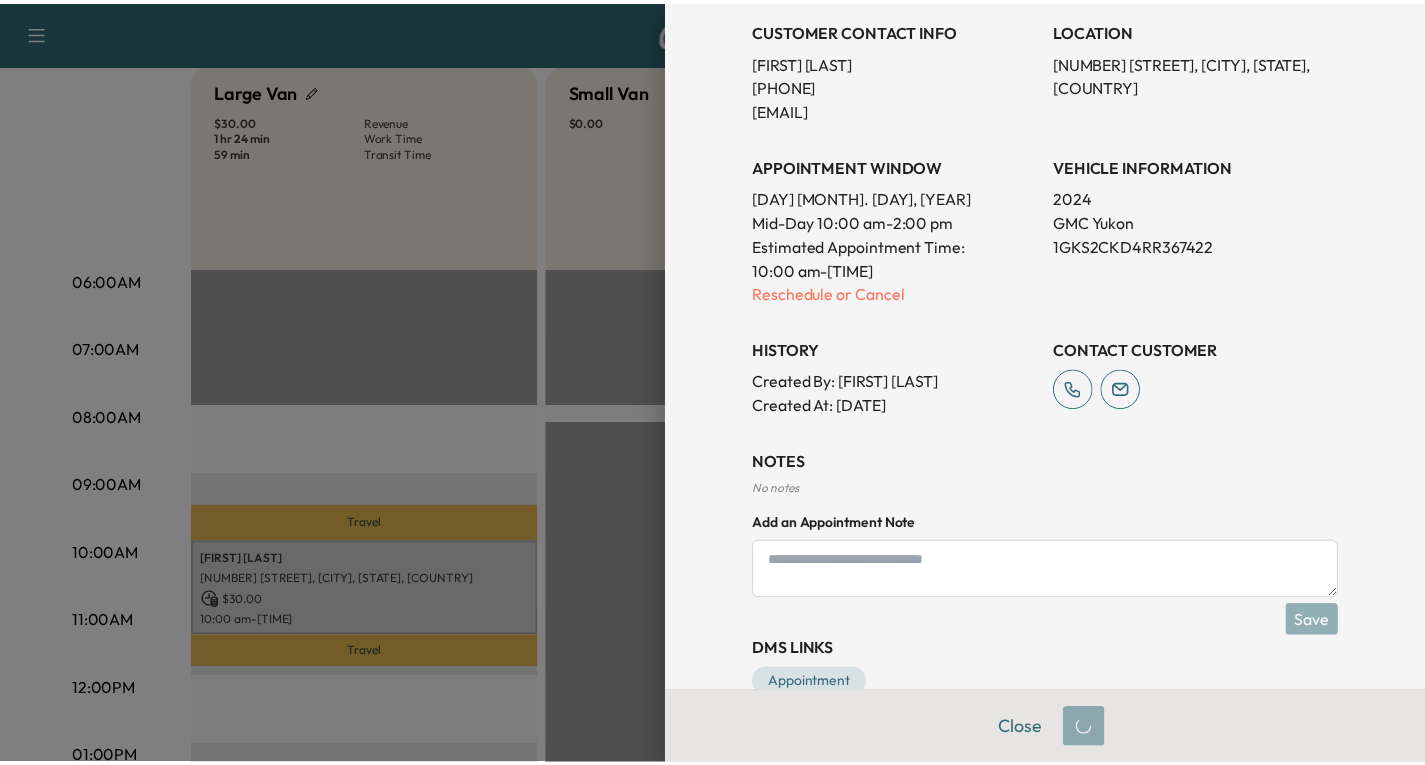 scroll, scrollTop: 400, scrollLeft: 0, axis: vertical 